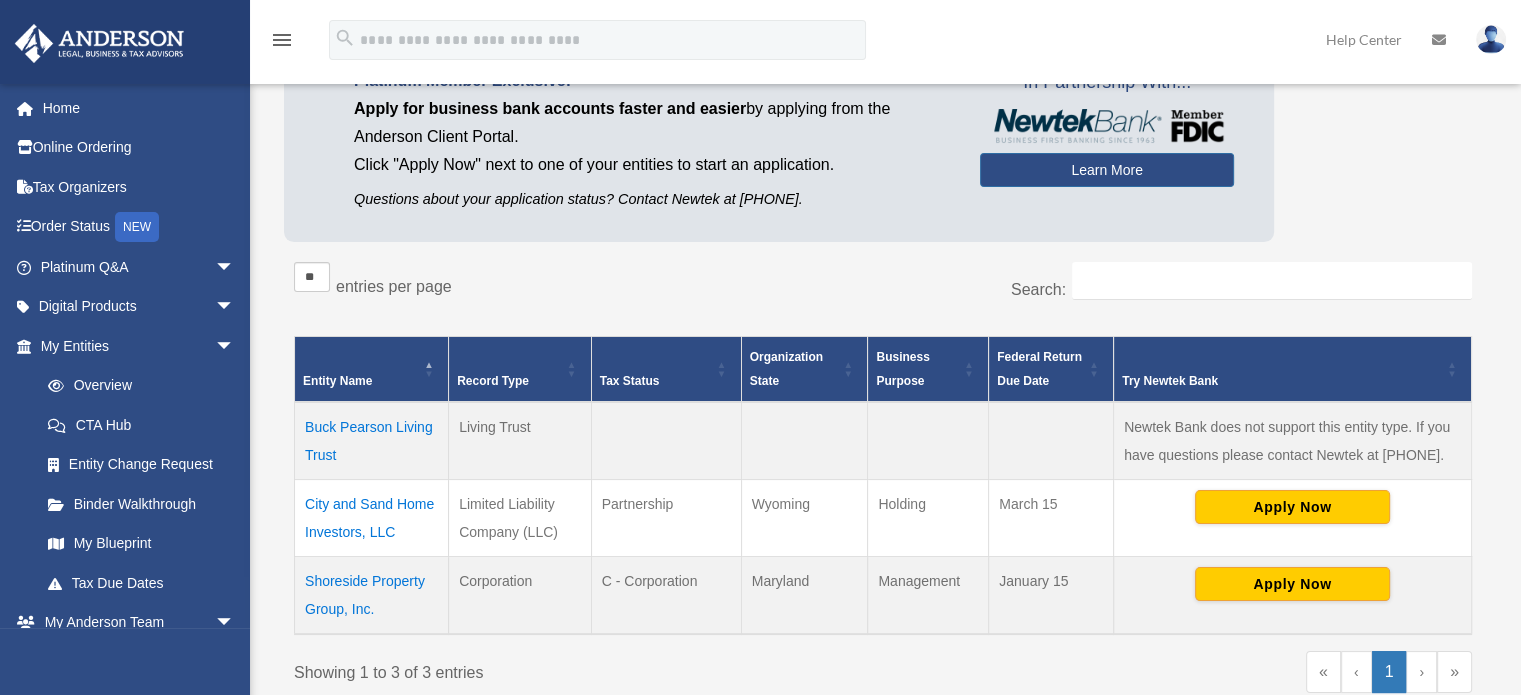scroll, scrollTop: 300, scrollLeft: 0, axis: vertical 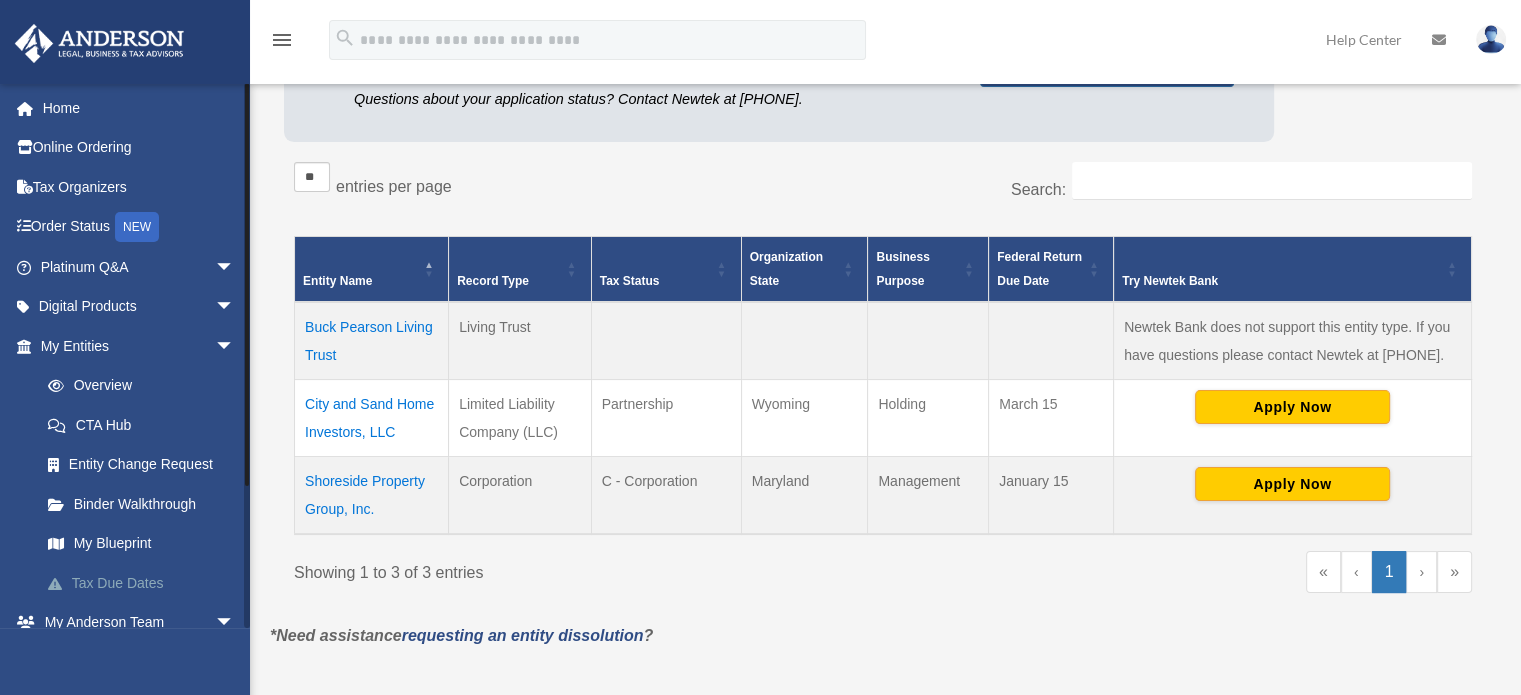 click on "Tax Due Dates" at bounding box center (146, 583) 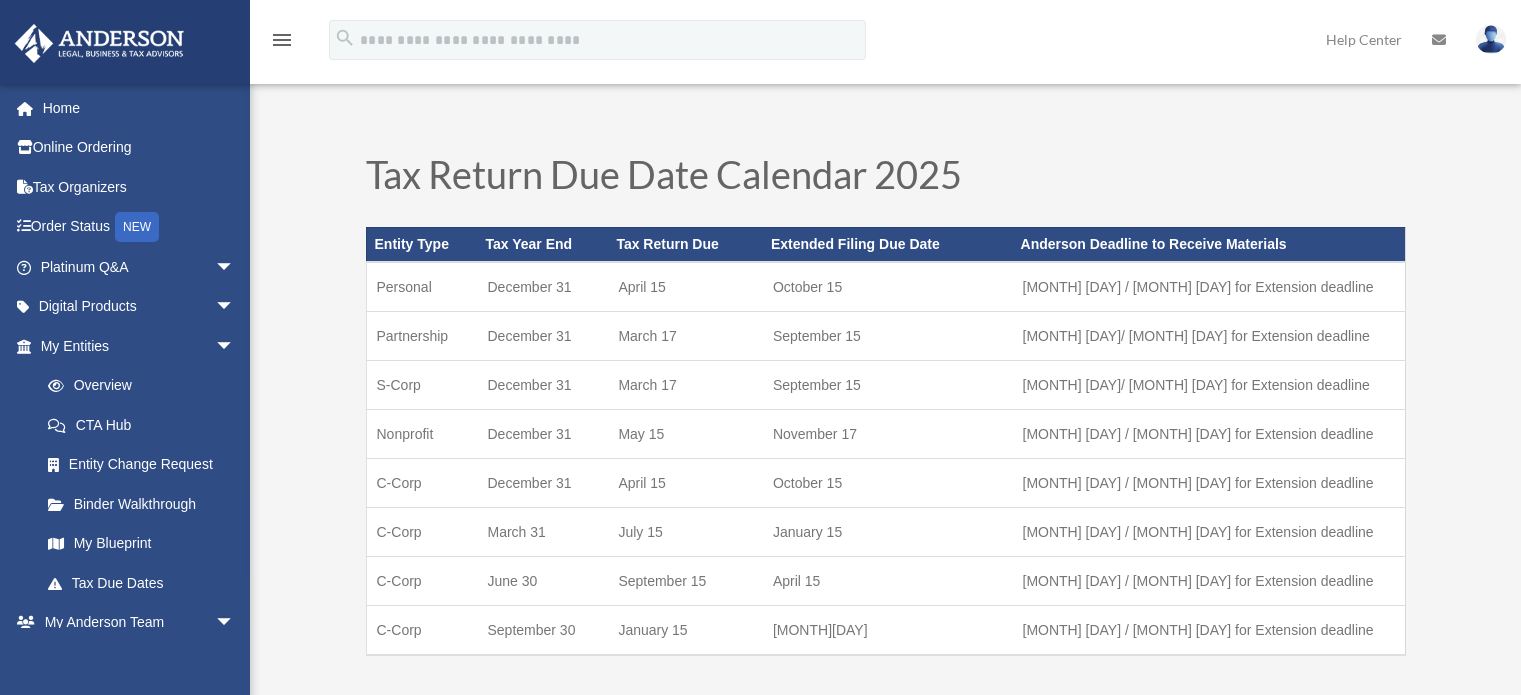 scroll, scrollTop: 0, scrollLeft: 0, axis: both 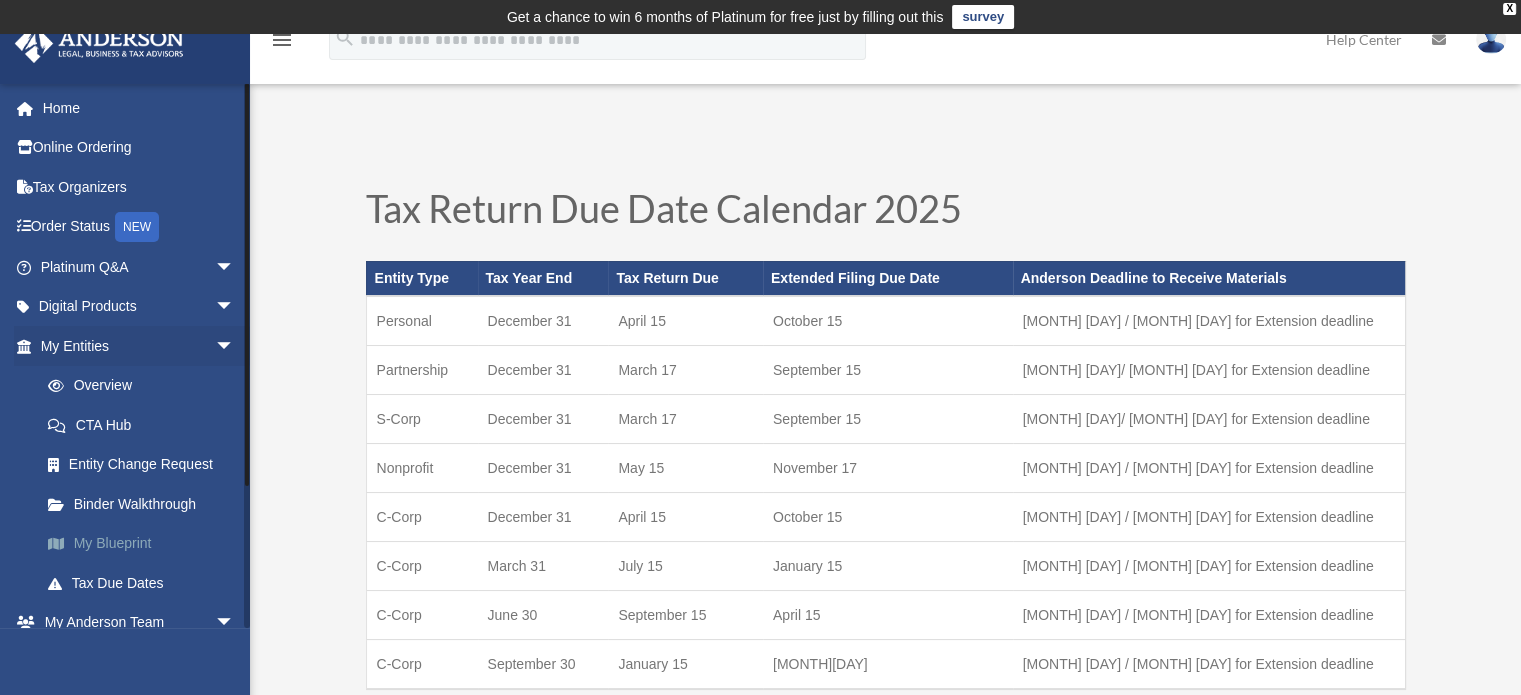 click on "My Blueprint" at bounding box center (146, 544) 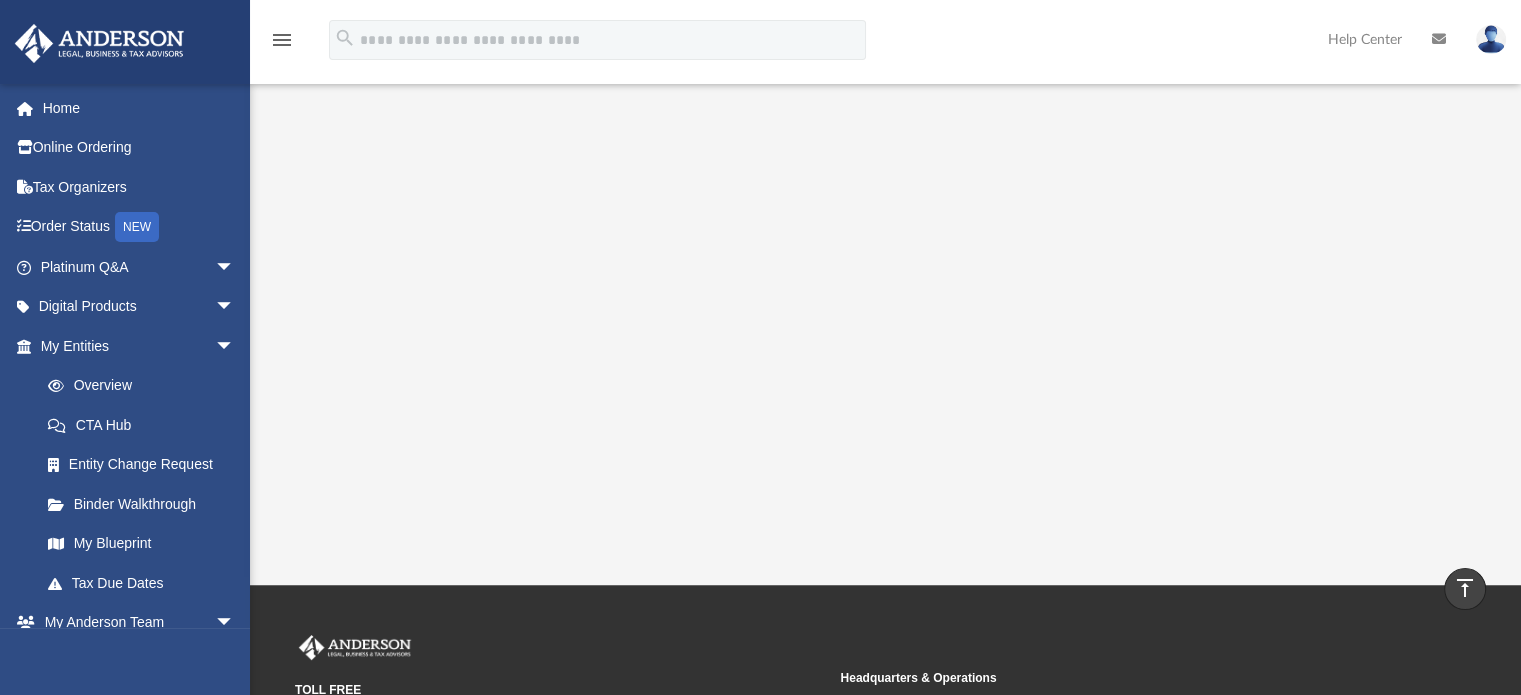 scroll, scrollTop: 400, scrollLeft: 0, axis: vertical 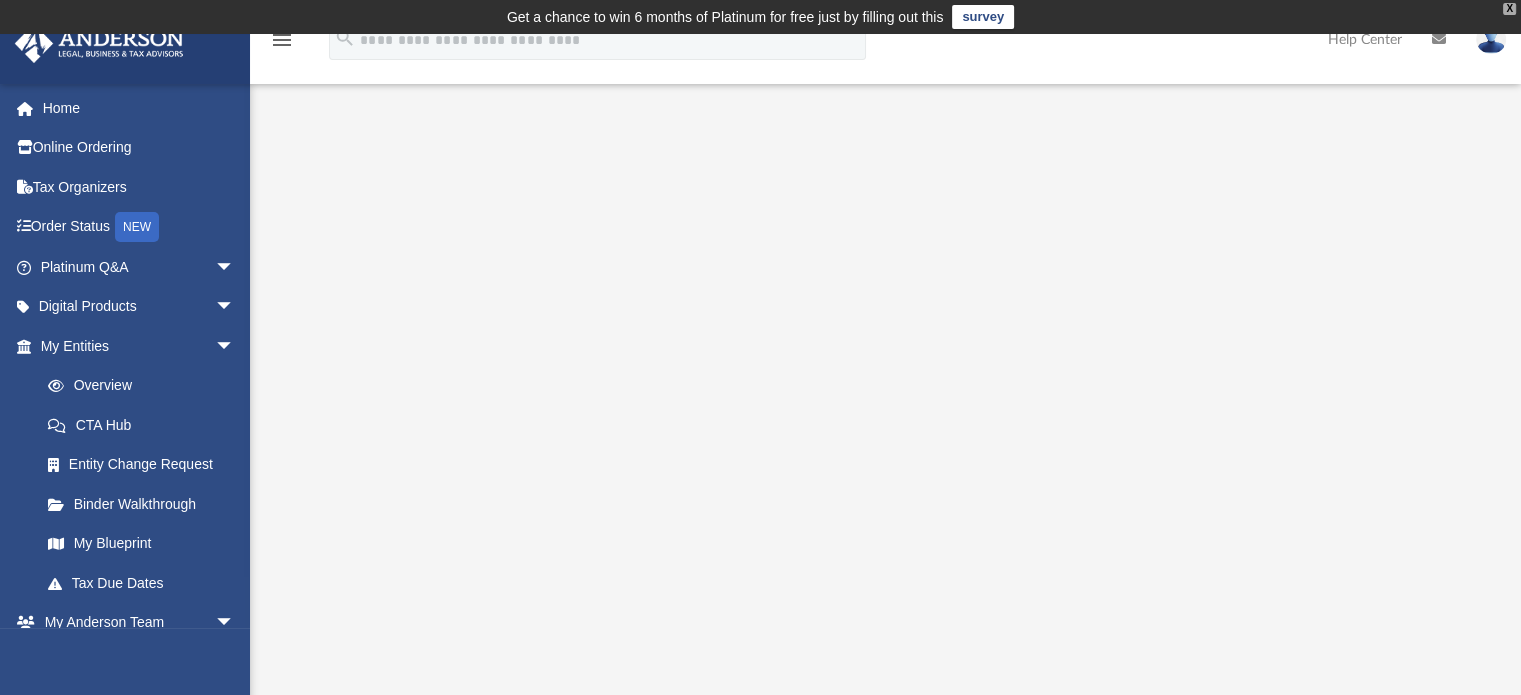 click on "X" at bounding box center [1509, 9] 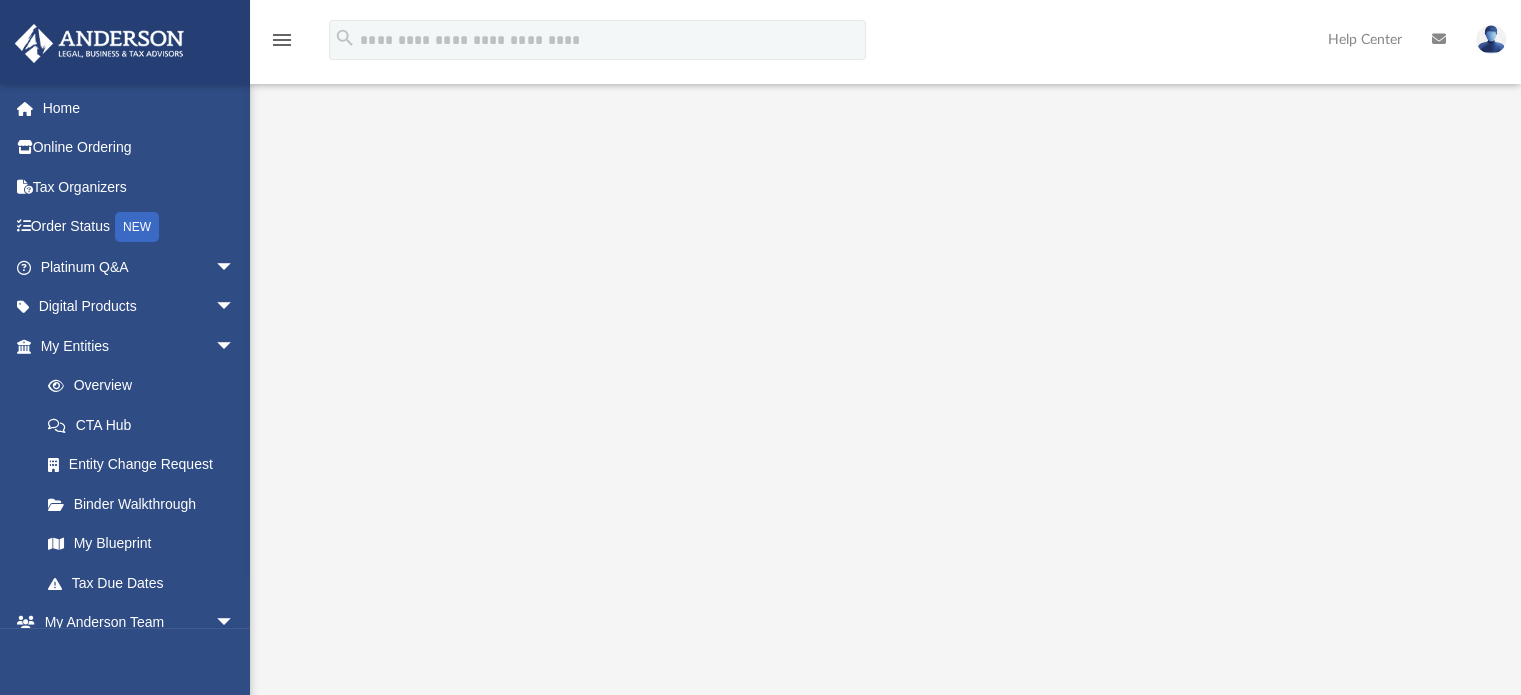 scroll, scrollTop: 382, scrollLeft: 0, axis: vertical 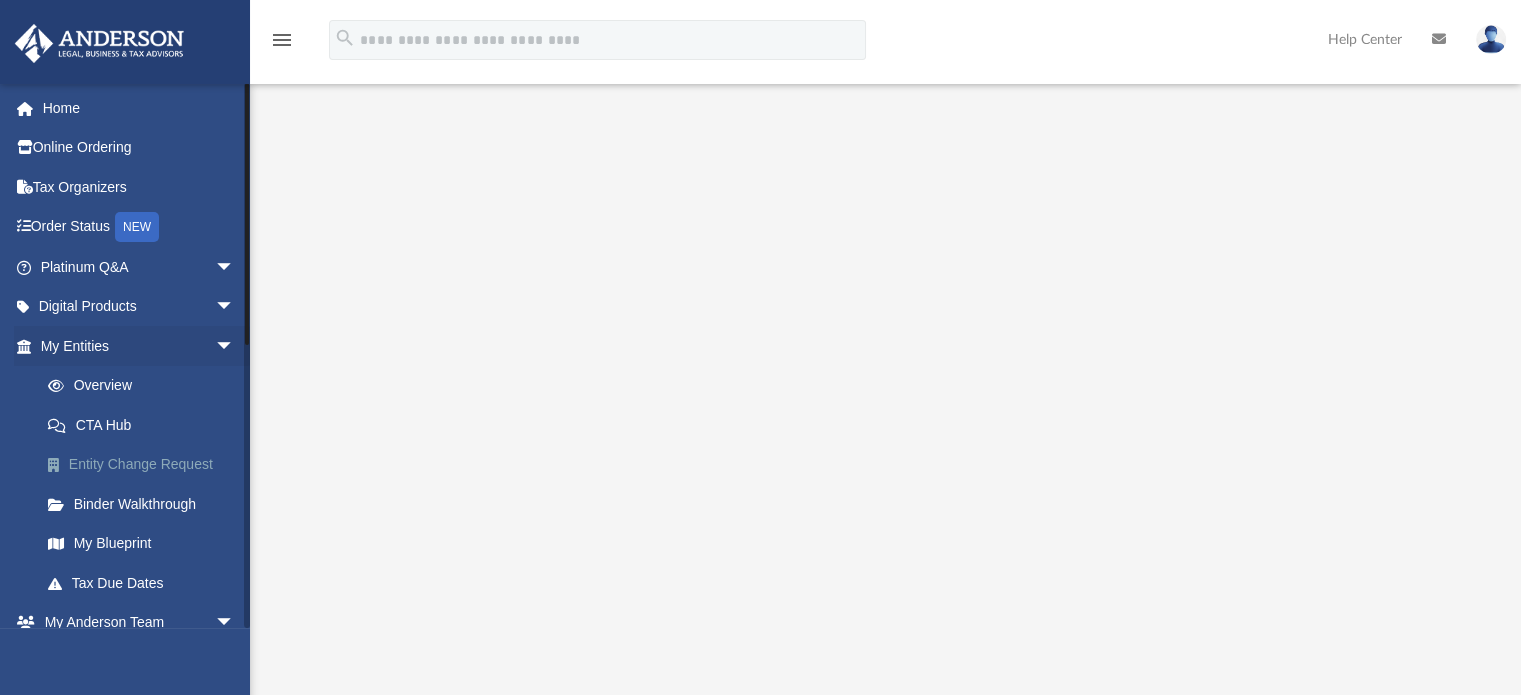 click on "Entity Change Request" at bounding box center (146, 465) 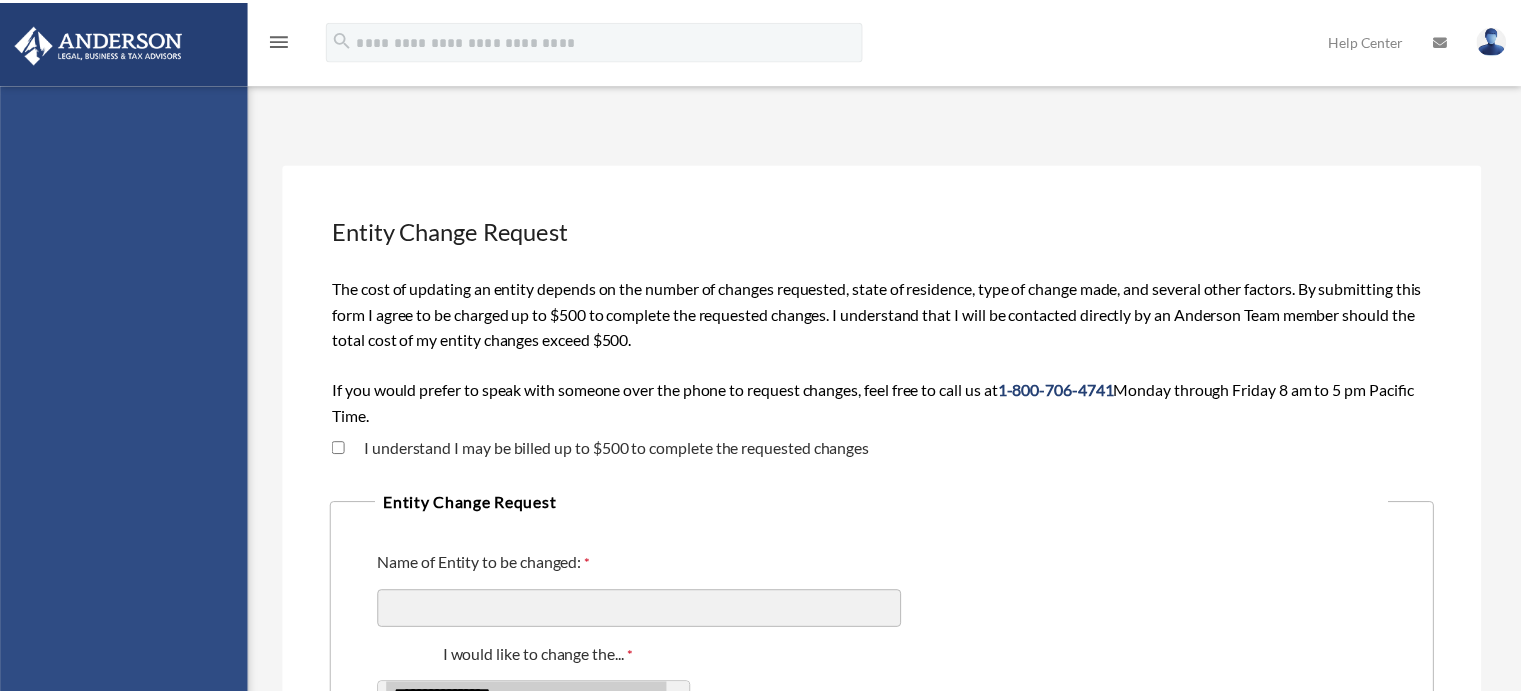 scroll, scrollTop: 0, scrollLeft: 0, axis: both 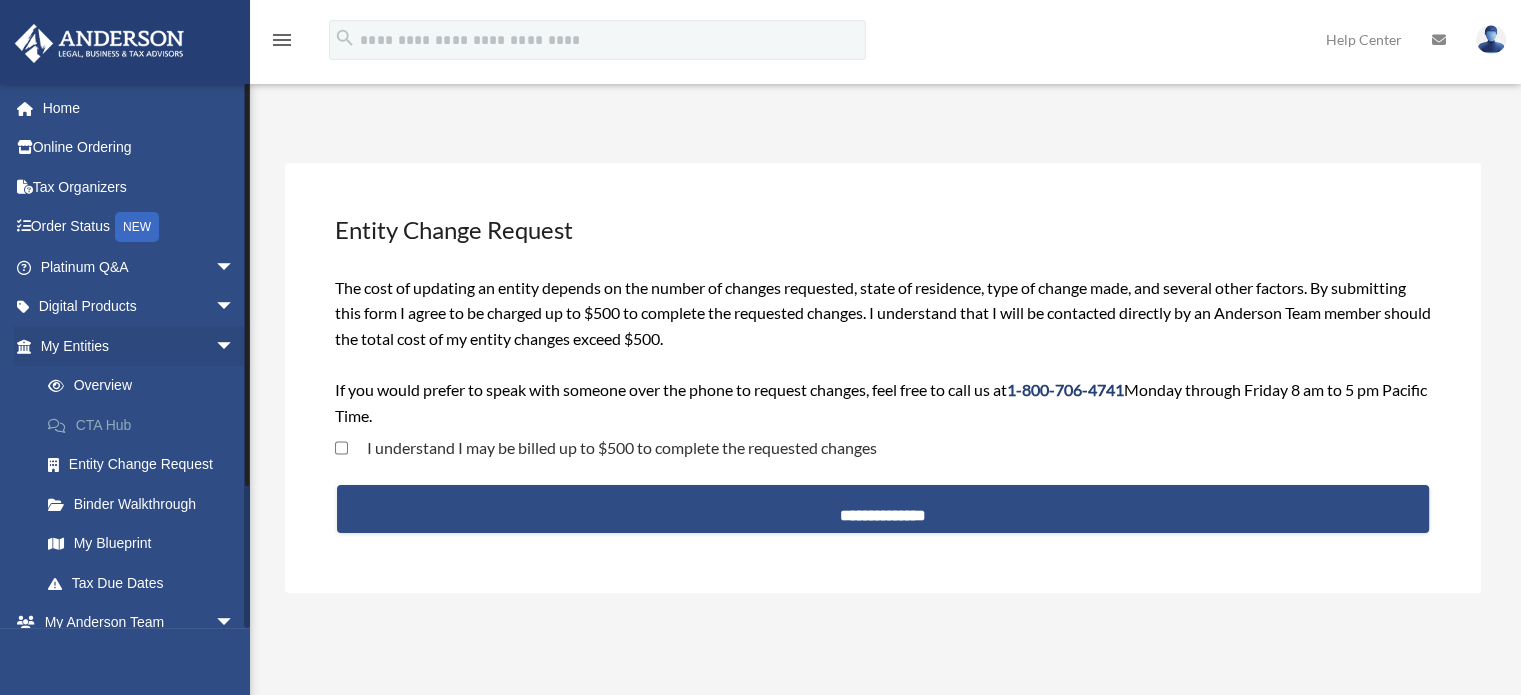 click on "CTA Hub" at bounding box center (146, 425) 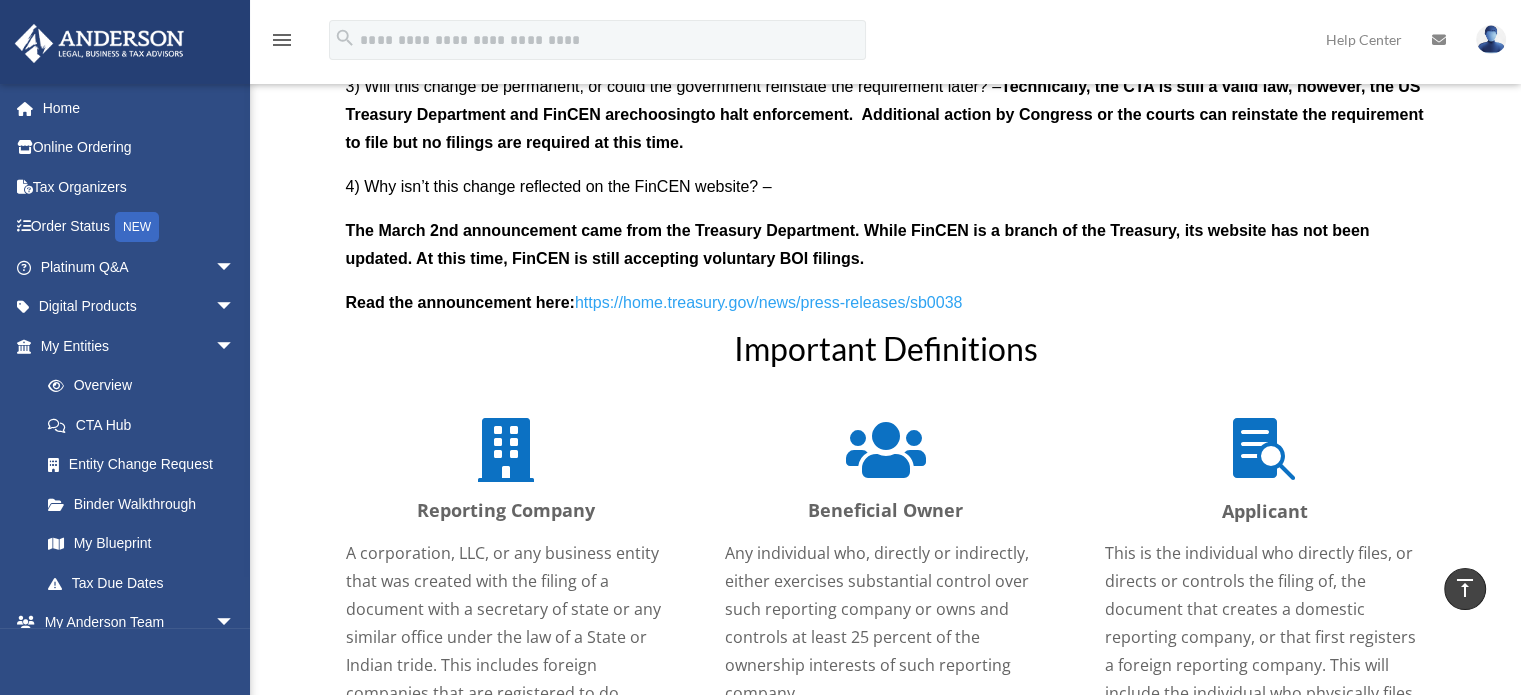 scroll, scrollTop: 2100, scrollLeft: 0, axis: vertical 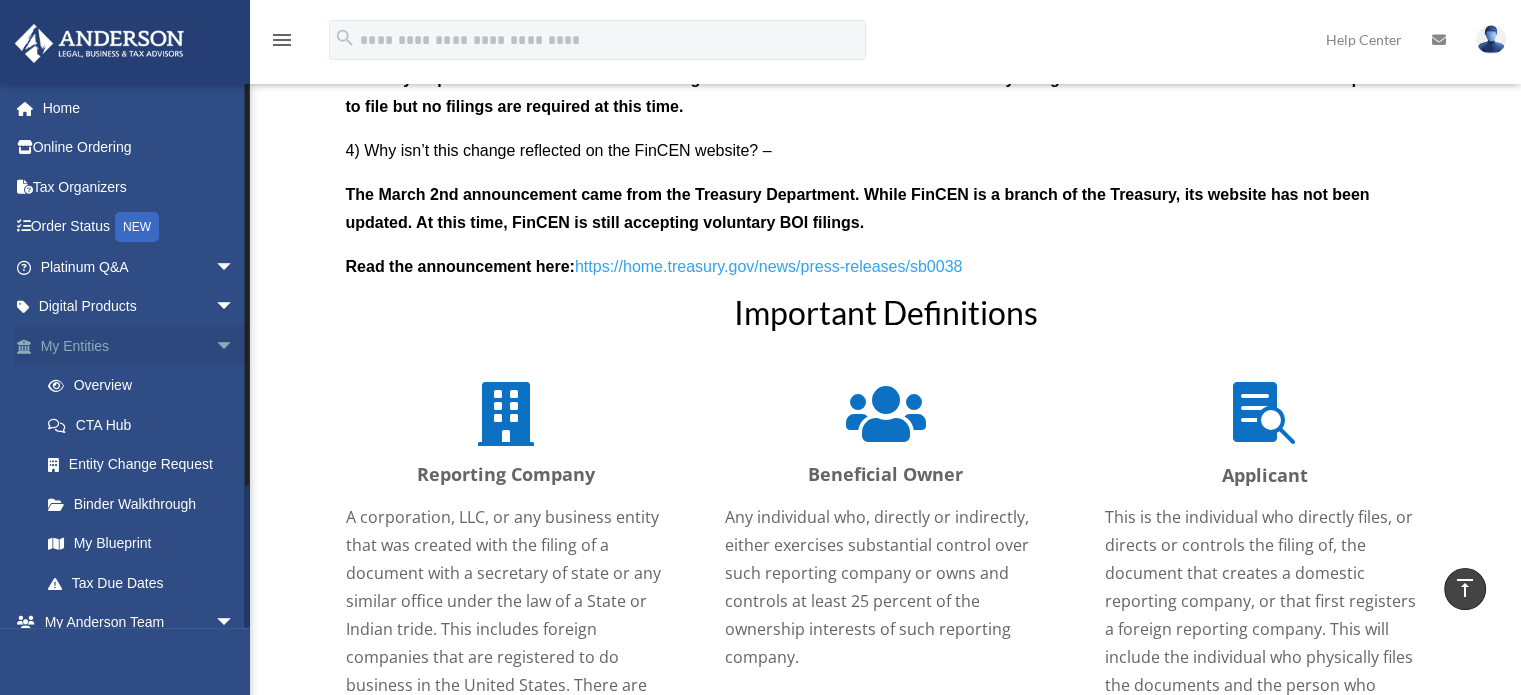 click on "My Entities arrow_drop_down" at bounding box center (139, 346) 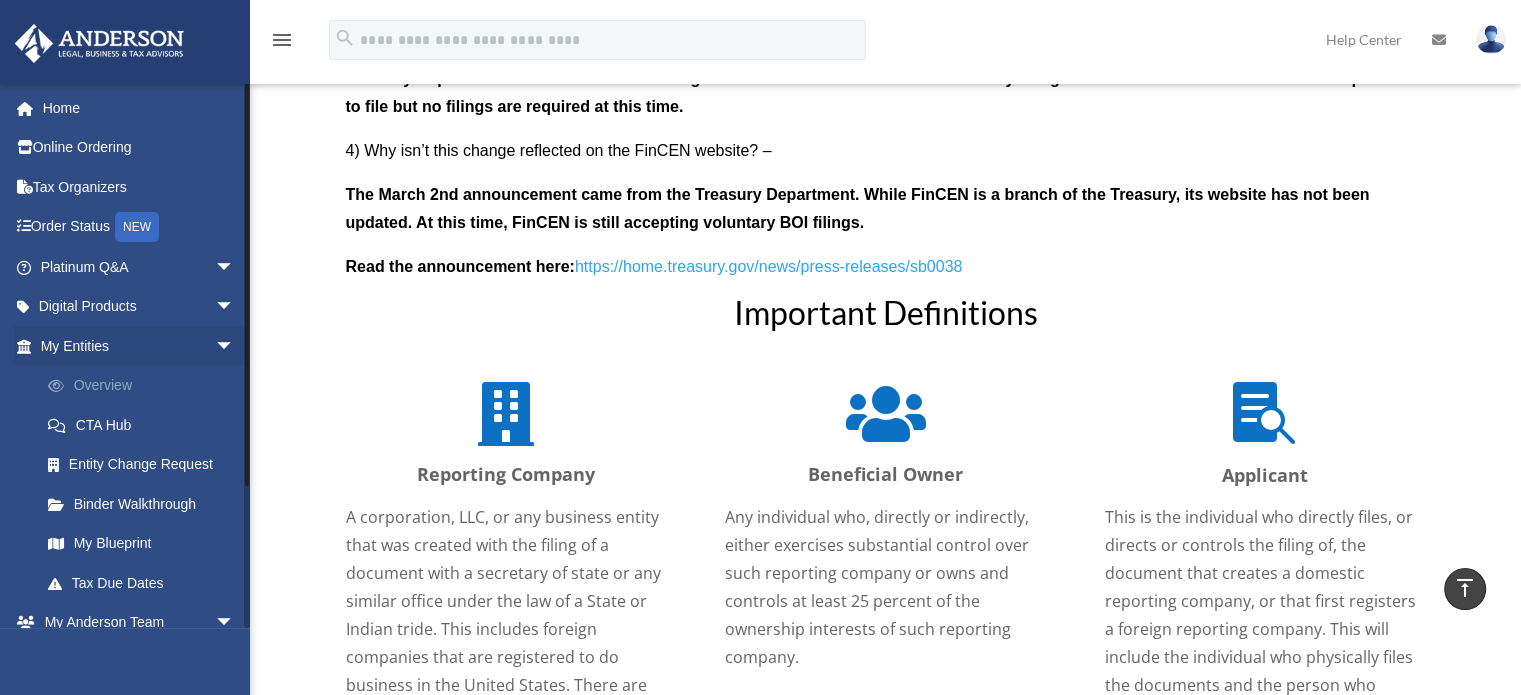 click on "Overview" at bounding box center (146, 386) 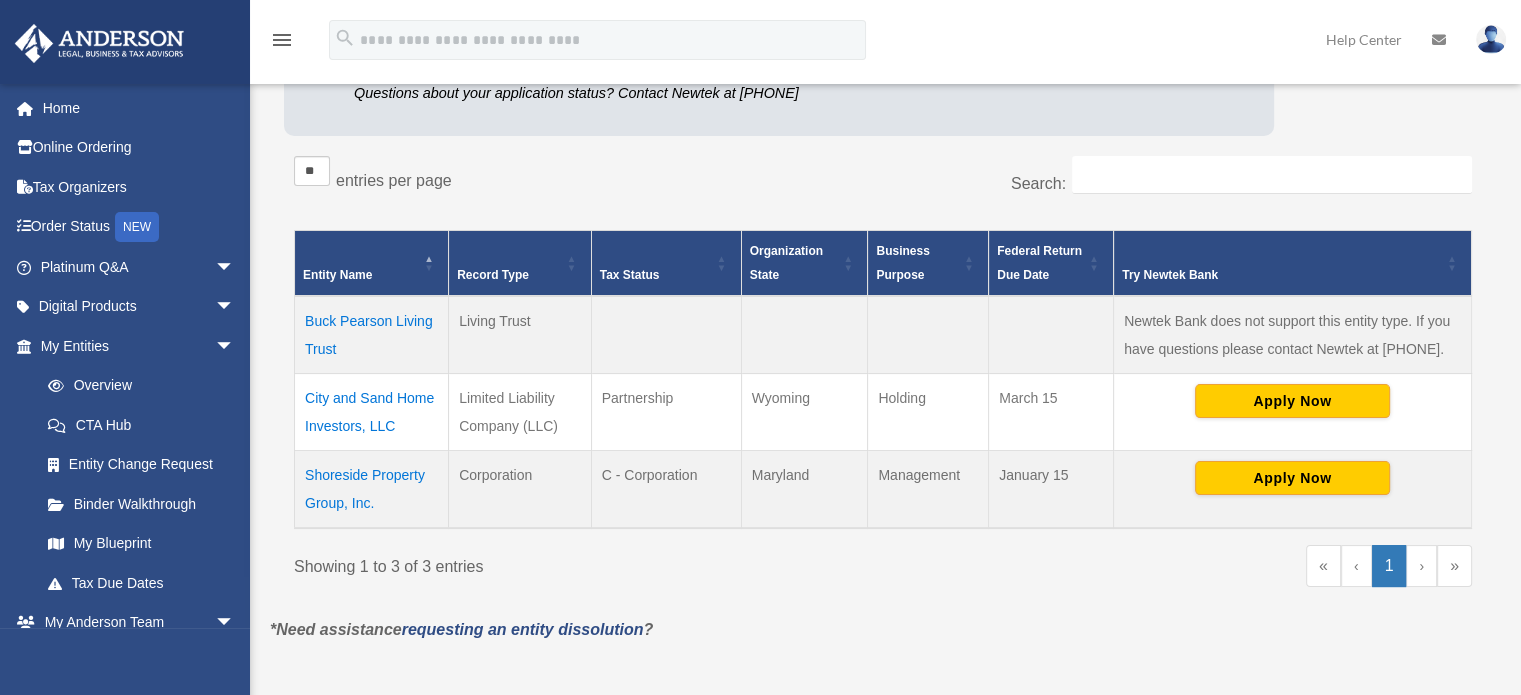scroll, scrollTop: 300, scrollLeft: 0, axis: vertical 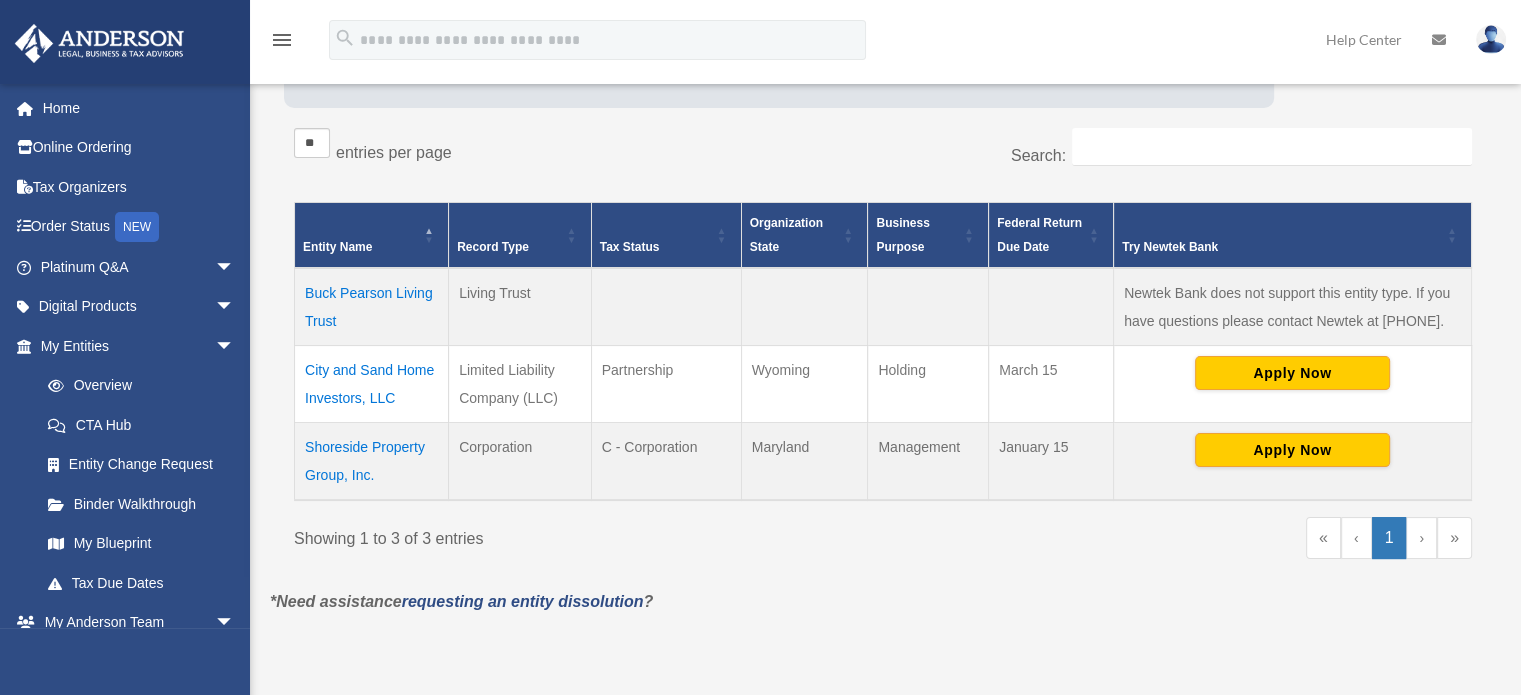 click on "City and Sand Home Investors, LLC" at bounding box center (372, 383) 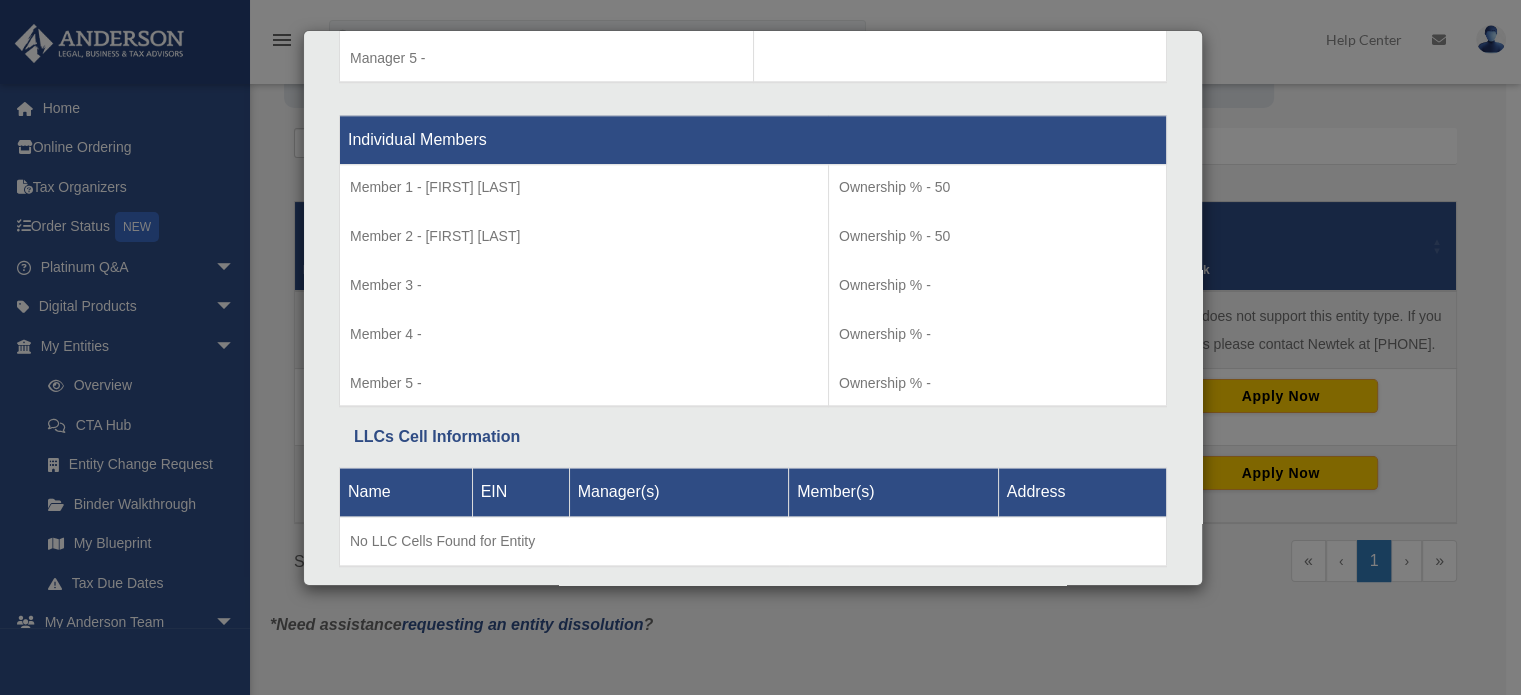 scroll, scrollTop: 2072, scrollLeft: 0, axis: vertical 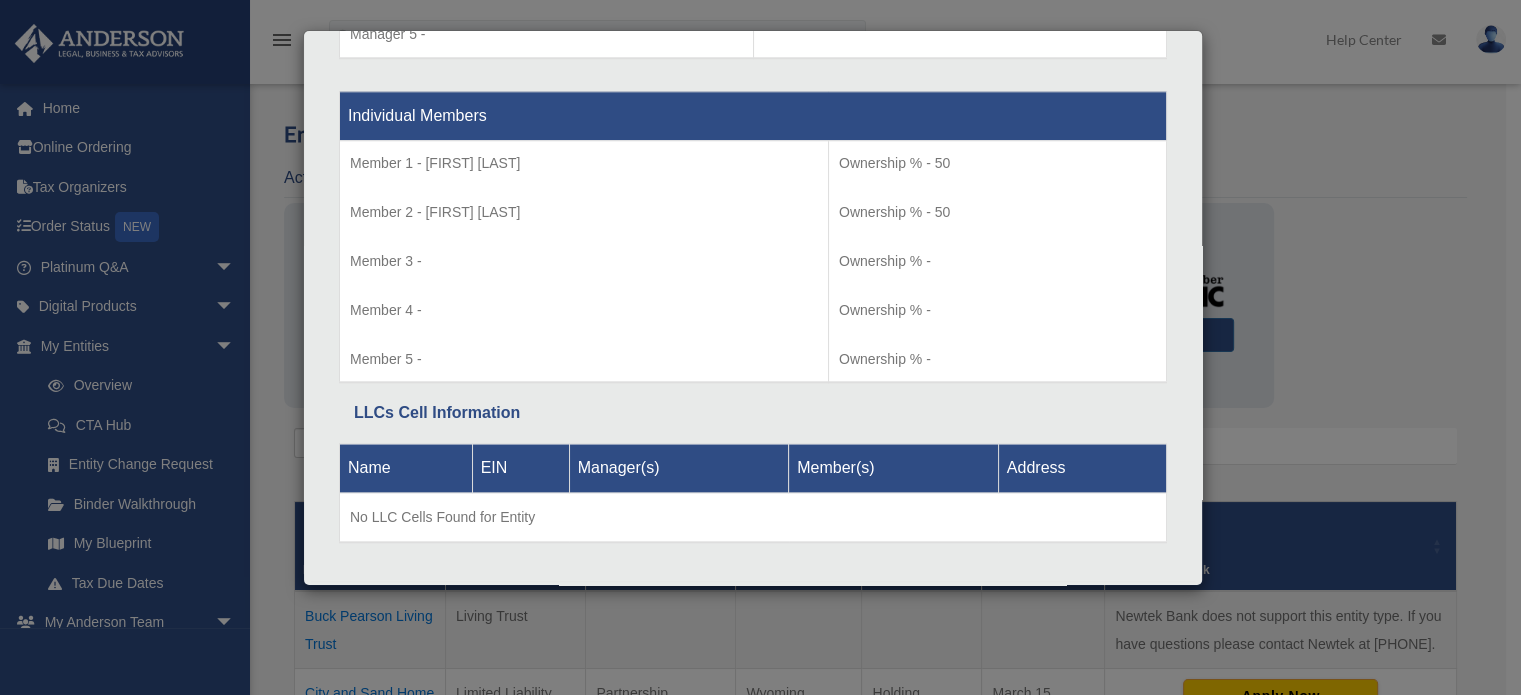 click on "Member 5 -" at bounding box center [584, 359] 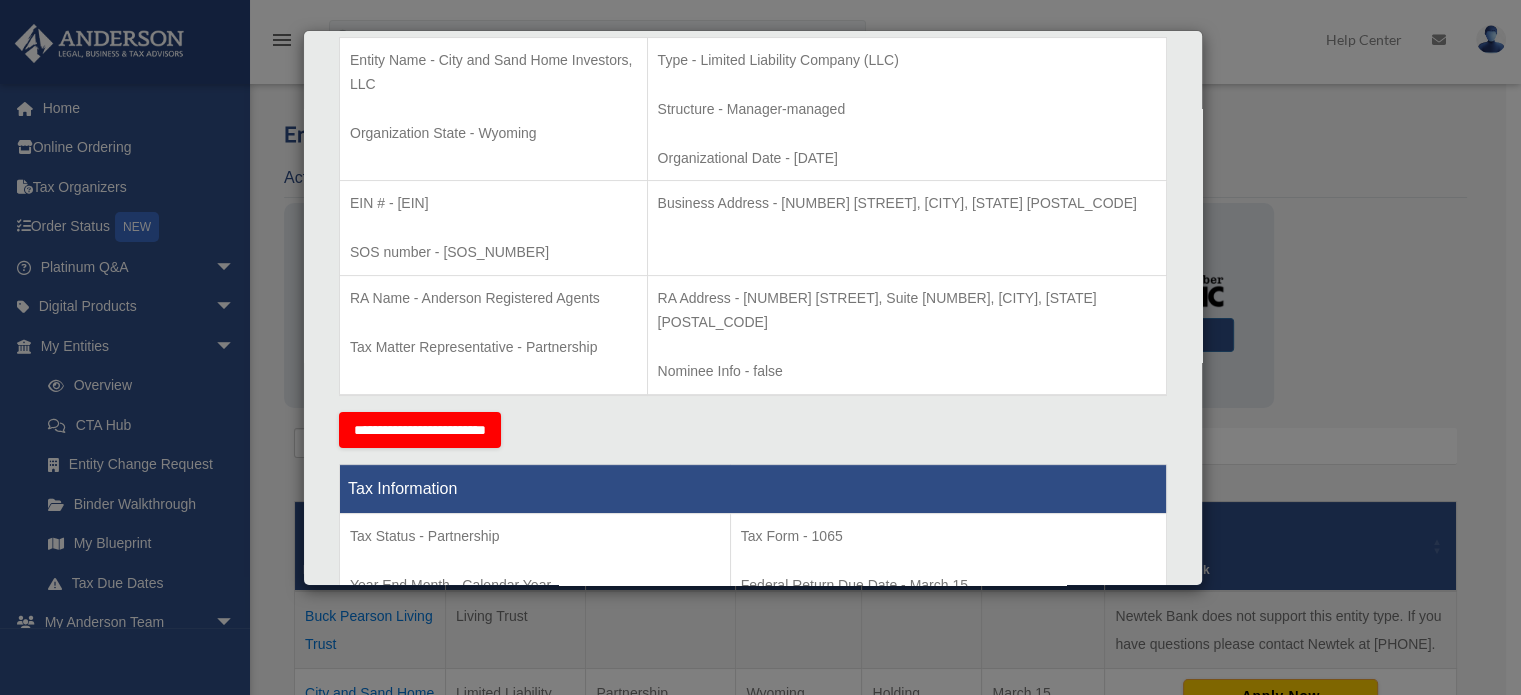 scroll, scrollTop: 372, scrollLeft: 0, axis: vertical 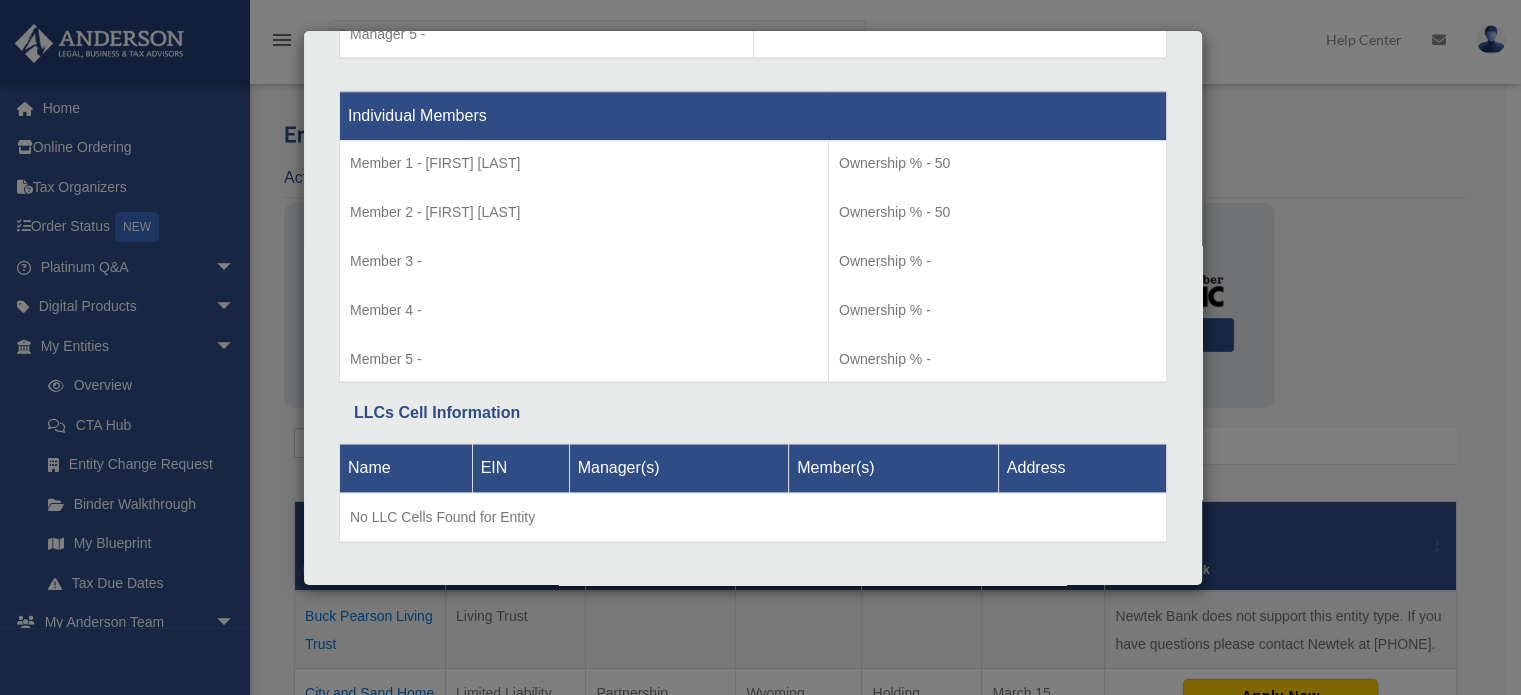 click on "Details
×
Articles Sent
Organizational Date" at bounding box center (760, 347) 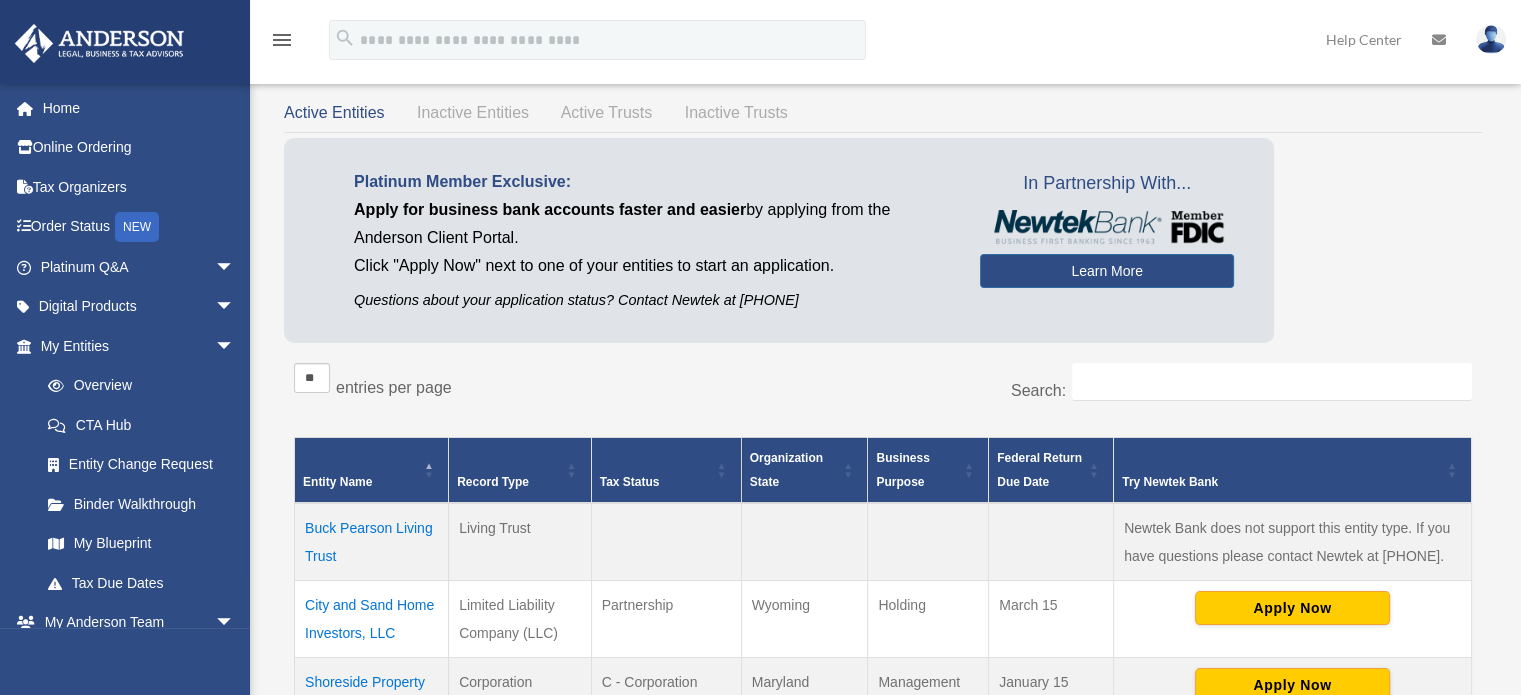 scroll, scrollTop: 200, scrollLeft: 0, axis: vertical 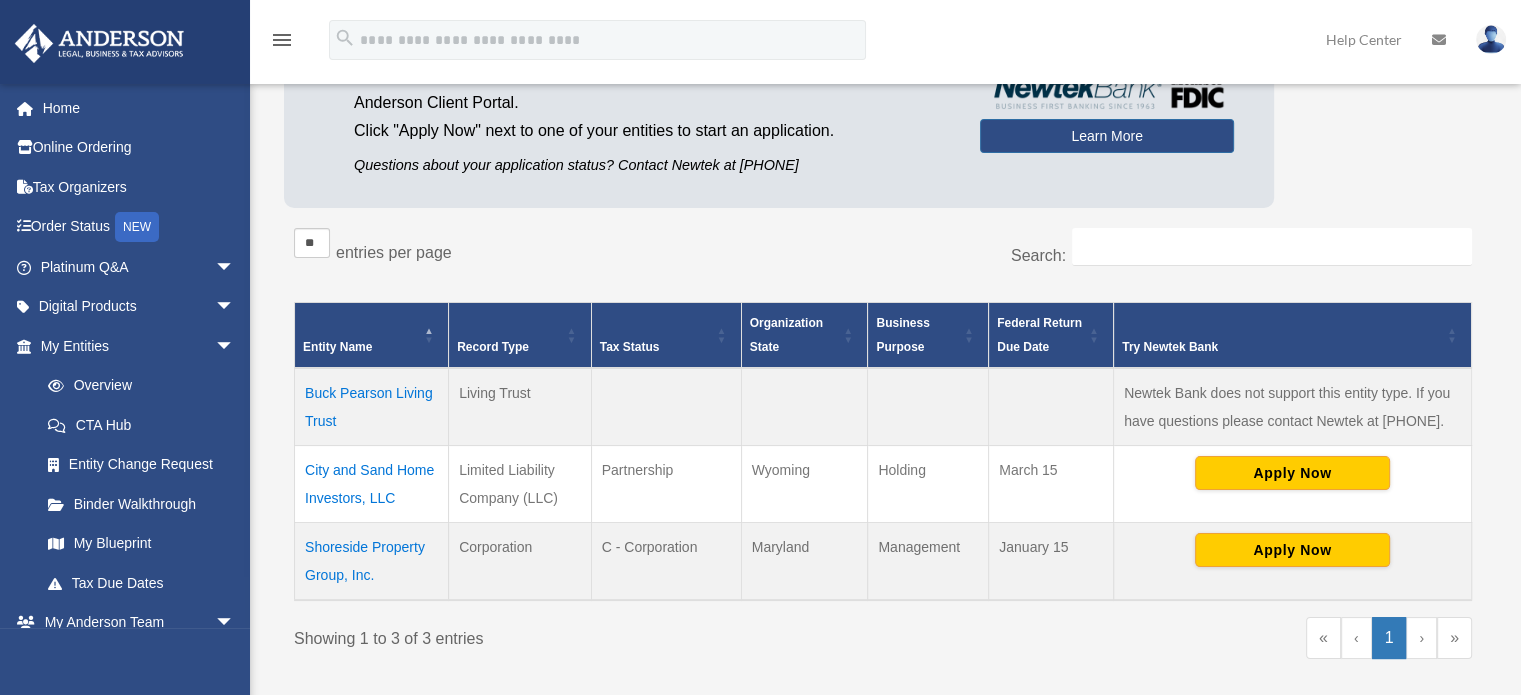 click on "Shoreside Property Group, Inc." at bounding box center [372, 561] 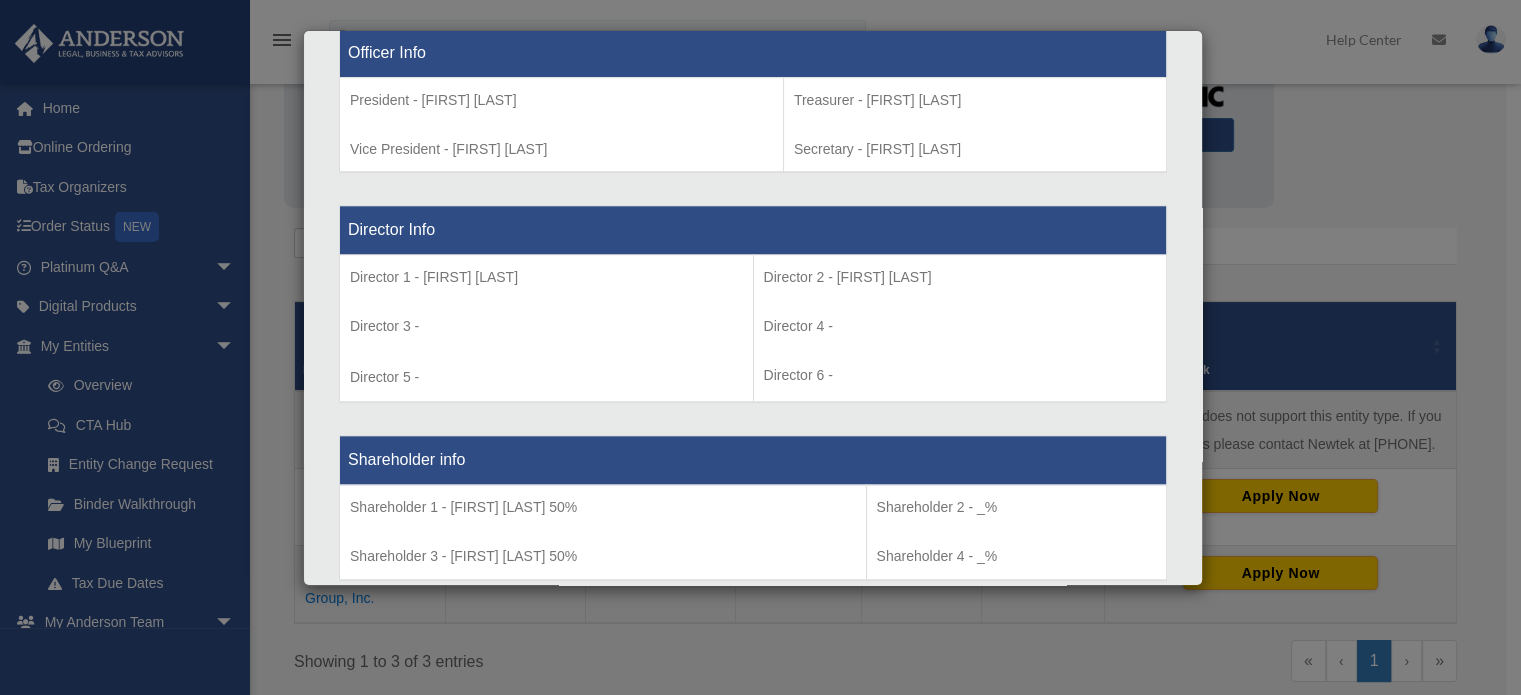 scroll, scrollTop: 1400, scrollLeft: 0, axis: vertical 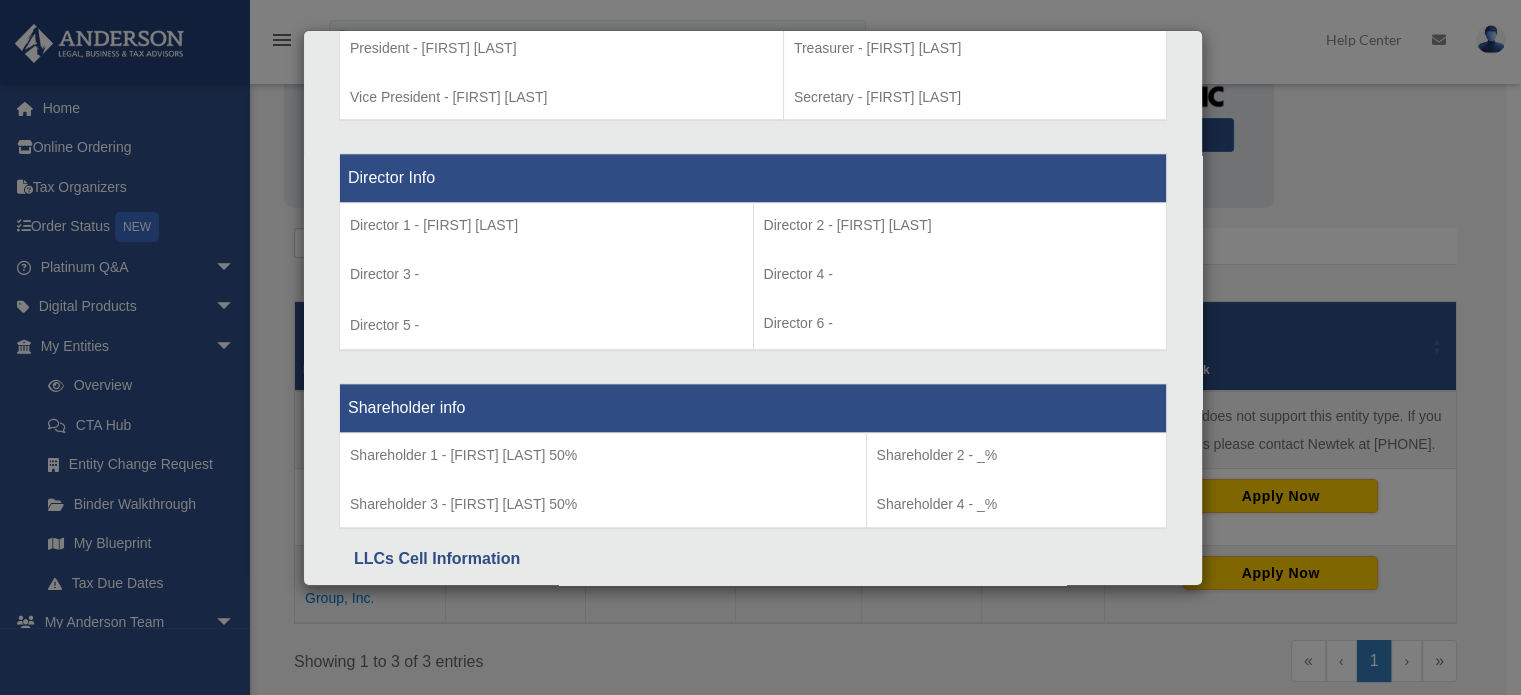 click on "Details
×
Articles Sent
Organizational Date" at bounding box center [760, 347] 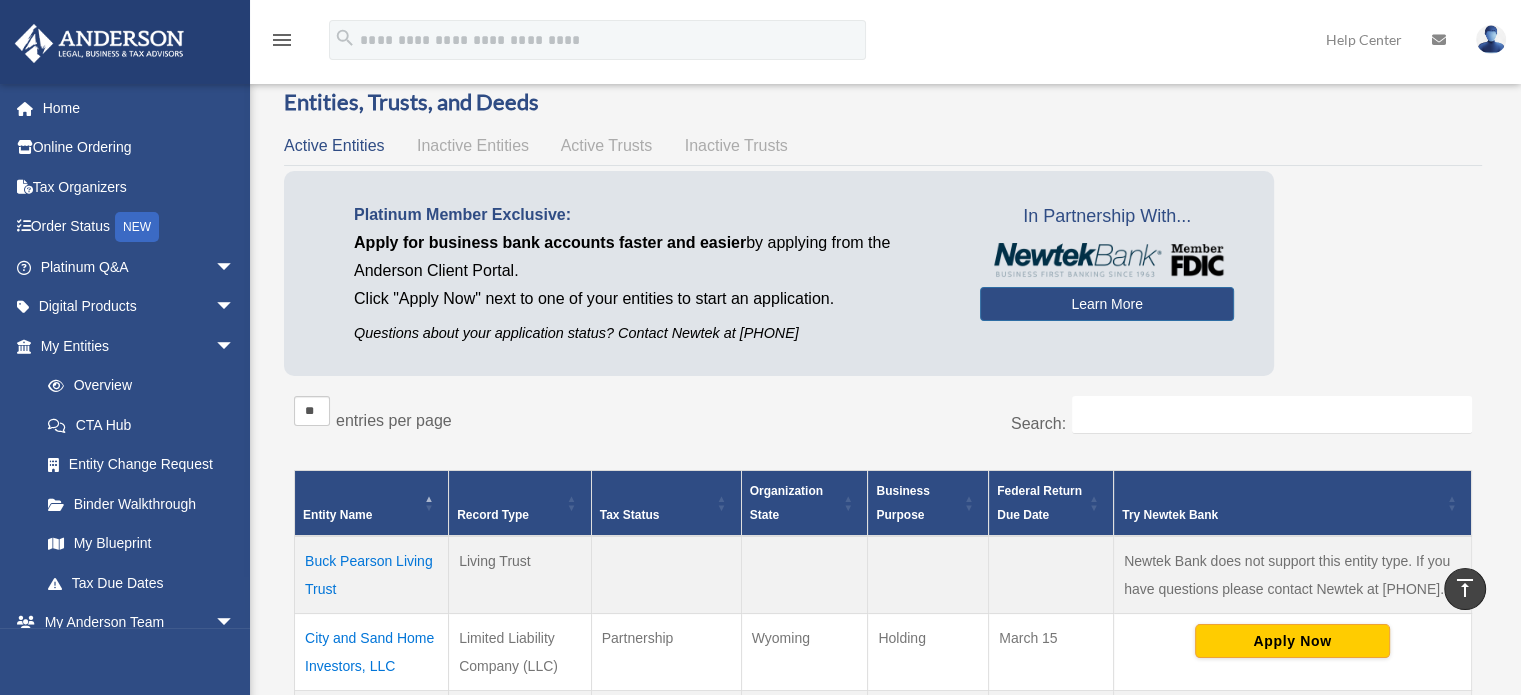 scroll, scrollTop: 0, scrollLeft: 0, axis: both 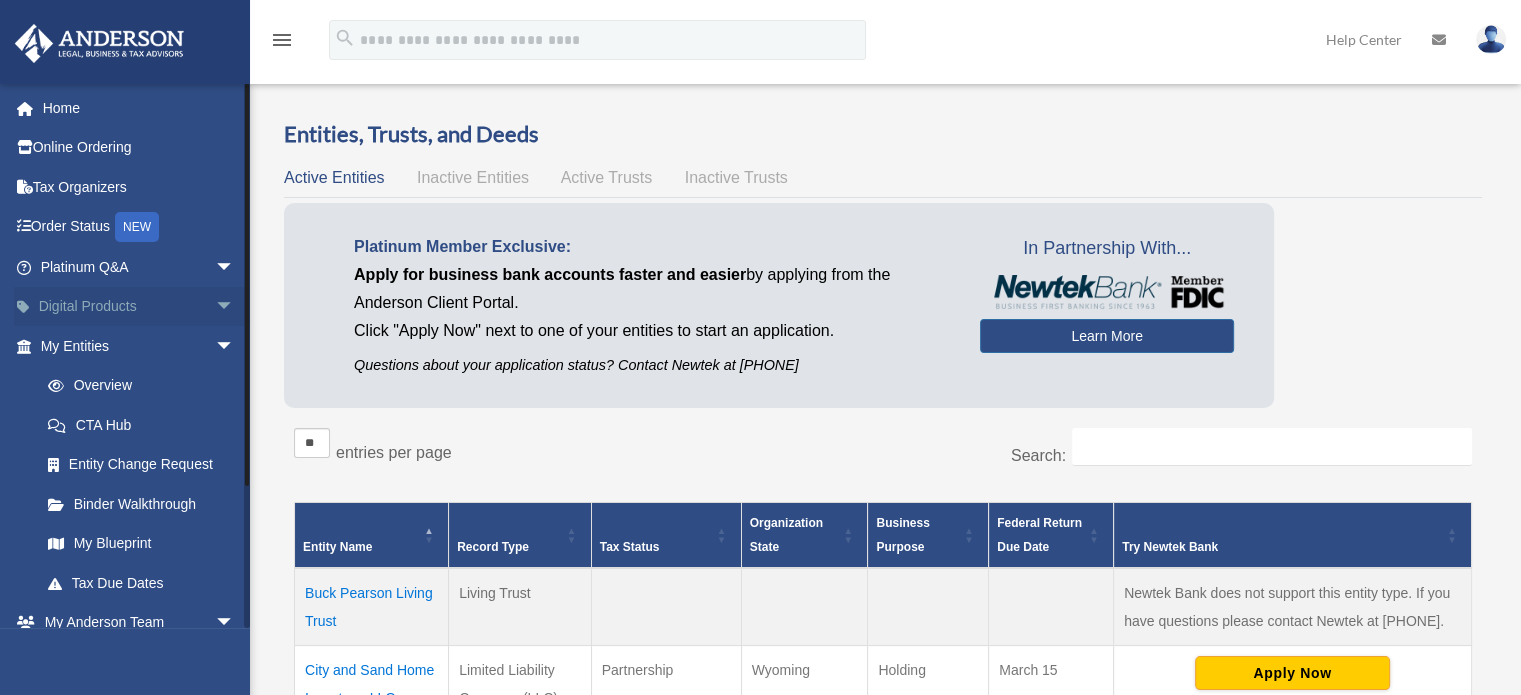 click on "Digital Products arrow_drop_down" at bounding box center (139, 307) 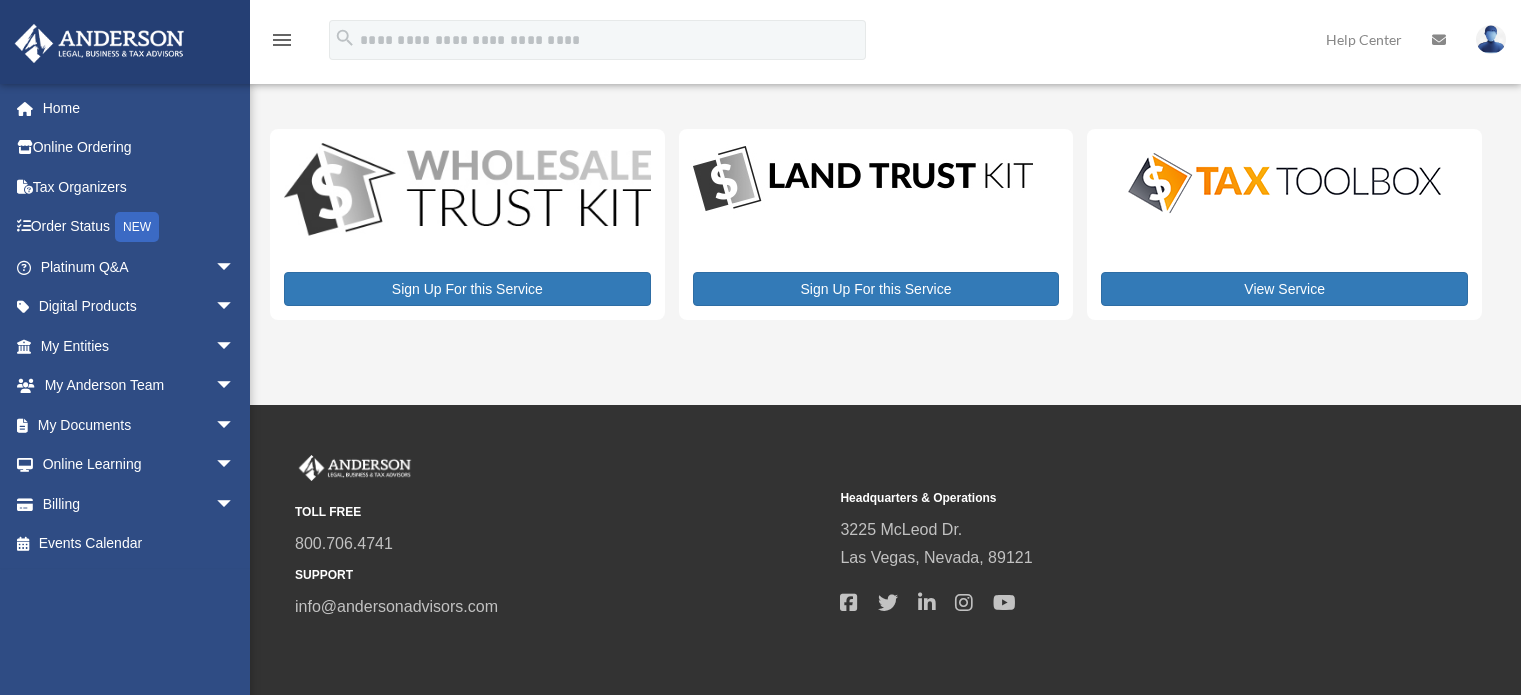 scroll, scrollTop: 0, scrollLeft: 0, axis: both 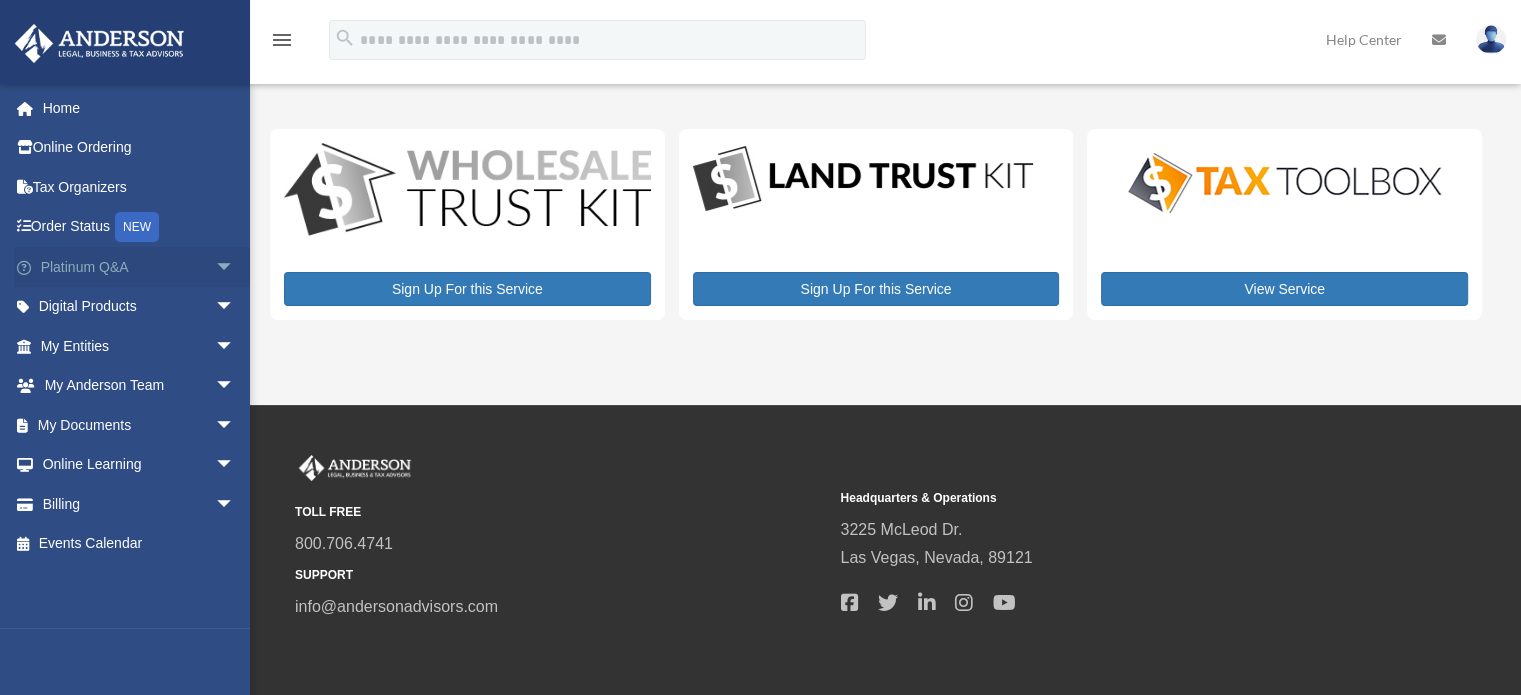 click on "Platinum Q&A arrow_drop_down" at bounding box center [139, 267] 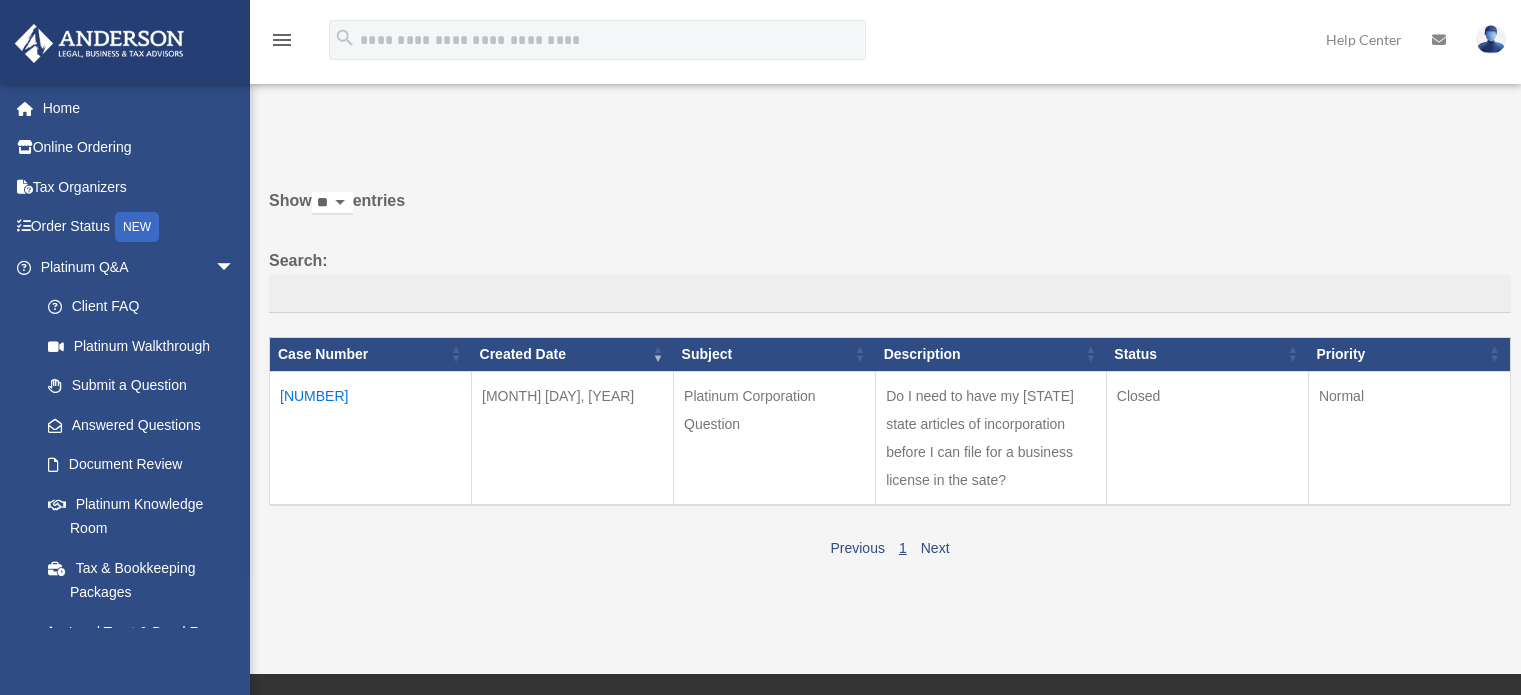 scroll, scrollTop: 0, scrollLeft: 0, axis: both 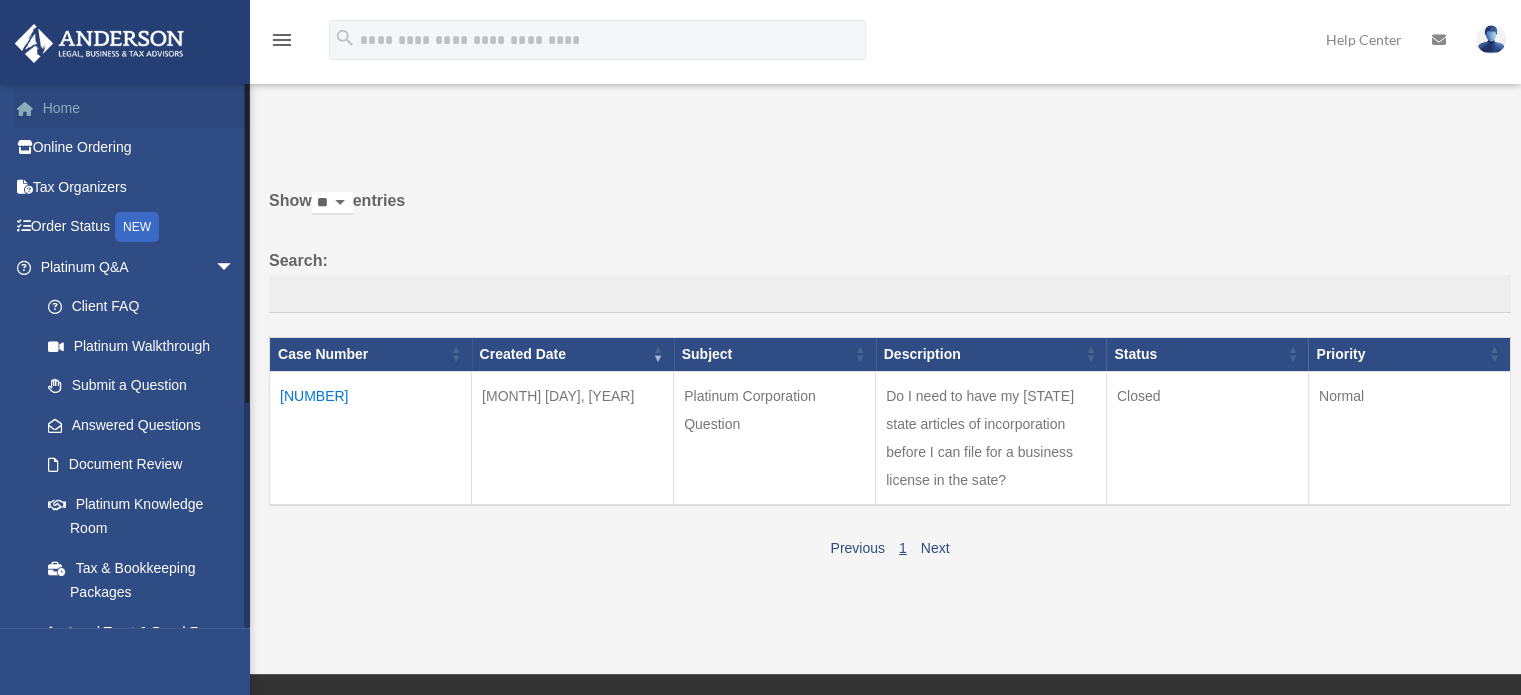click on "Home" at bounding box center [139, 108] 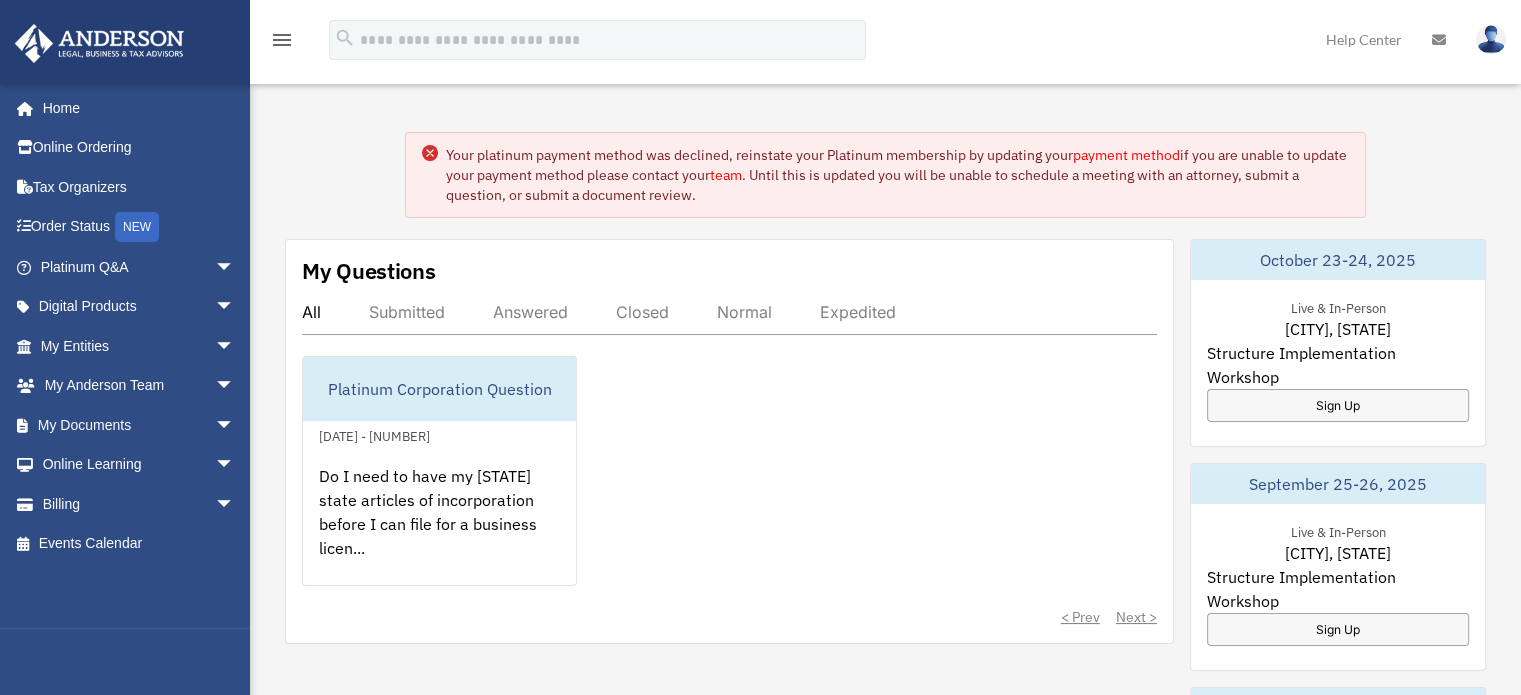 scroll, scrollTop: 0, scrollLeft: 0, axis: both 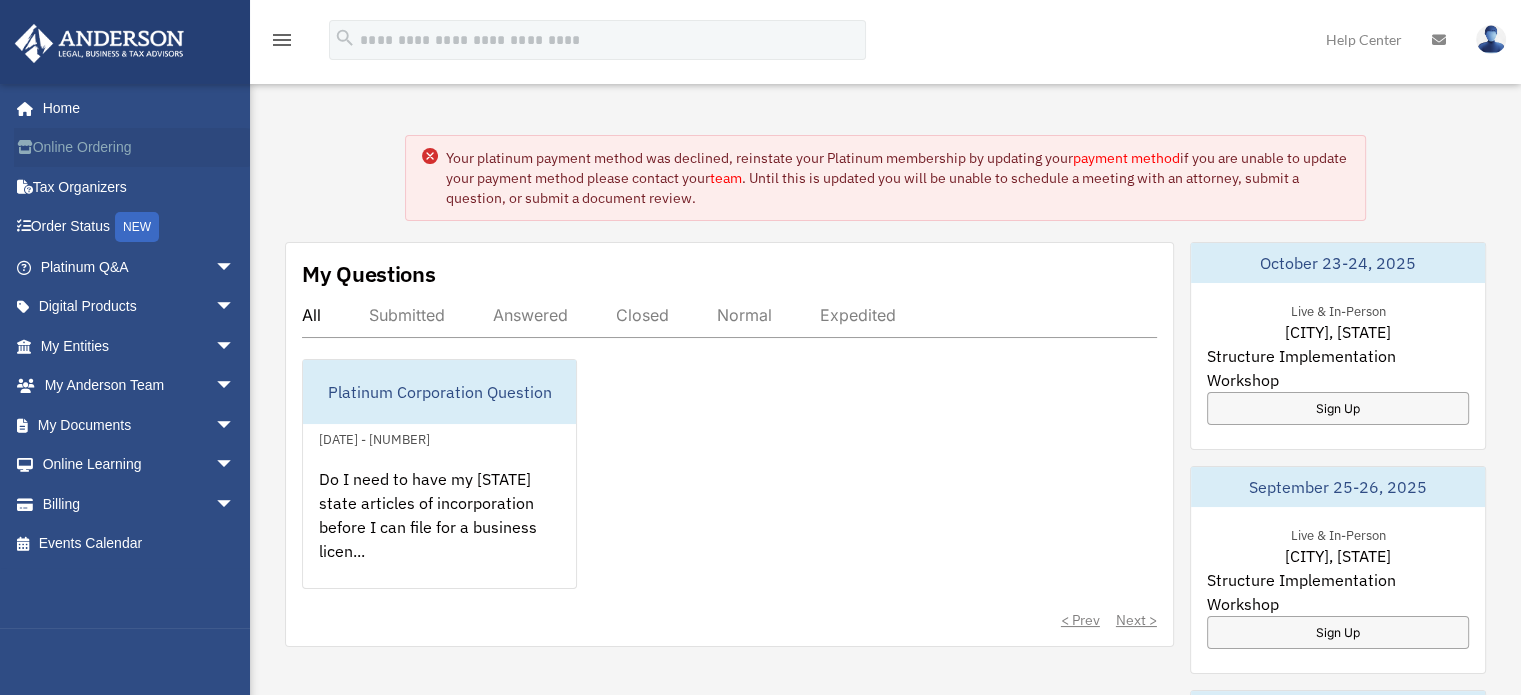 click on "Online Ordering" at bounding box center [139, 148] 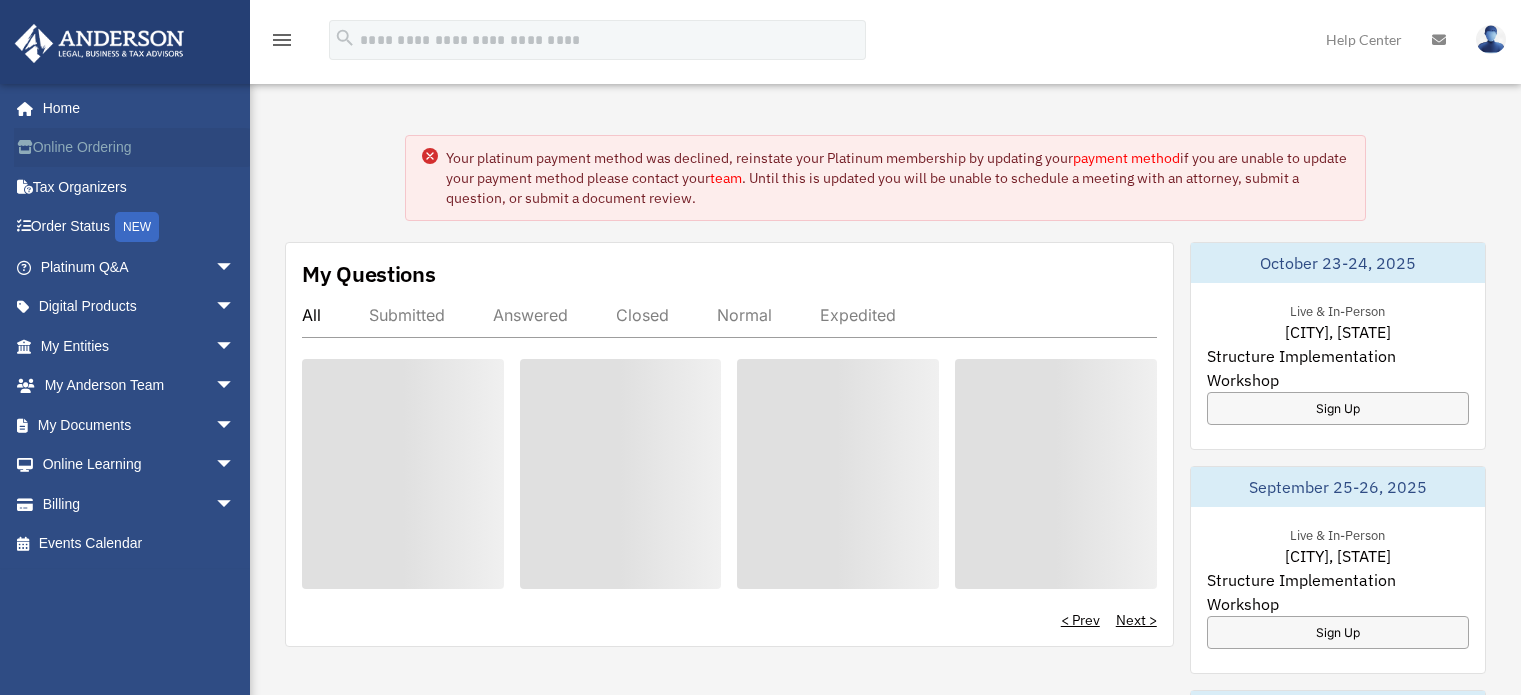 scroll, scrollTop: 0, scrollLeft: 0, axis: both 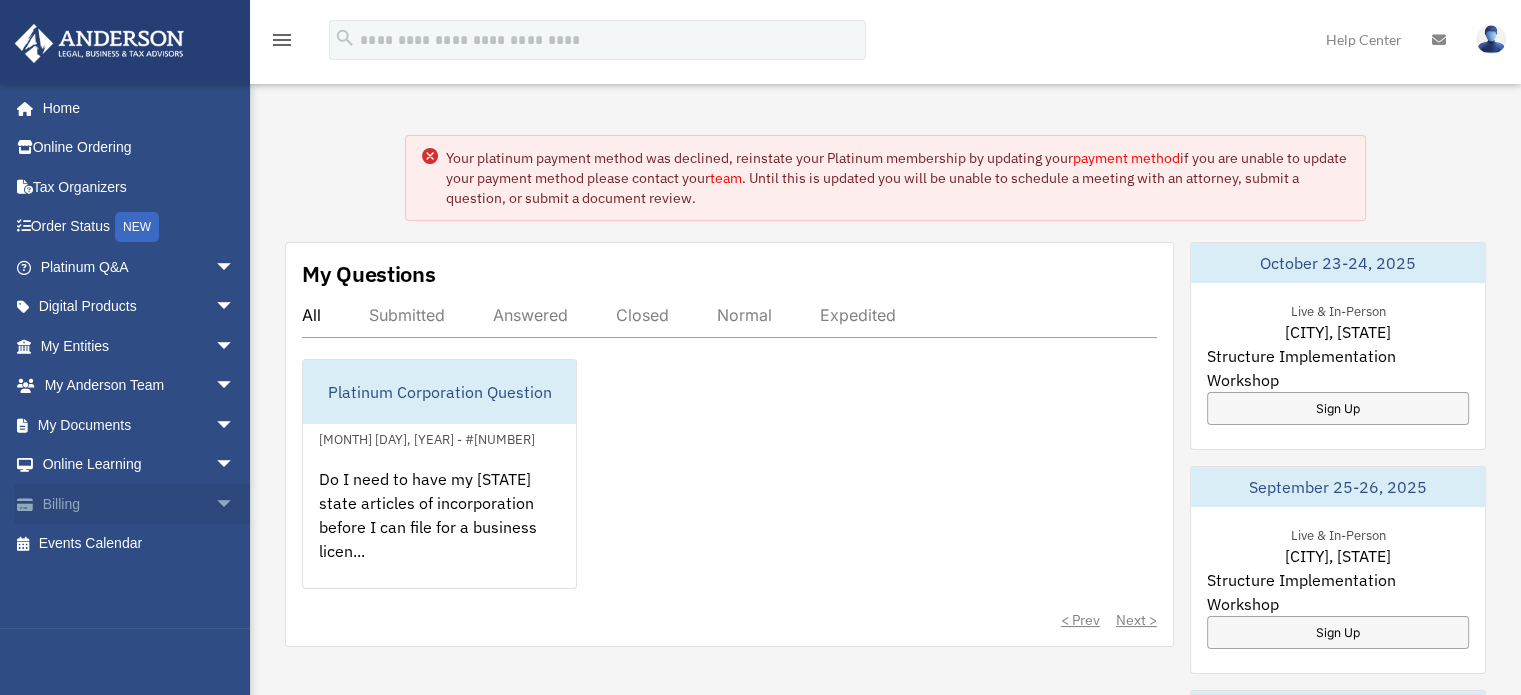 click on "Billing arrow_drop_down" at bounding box center [139, 504] 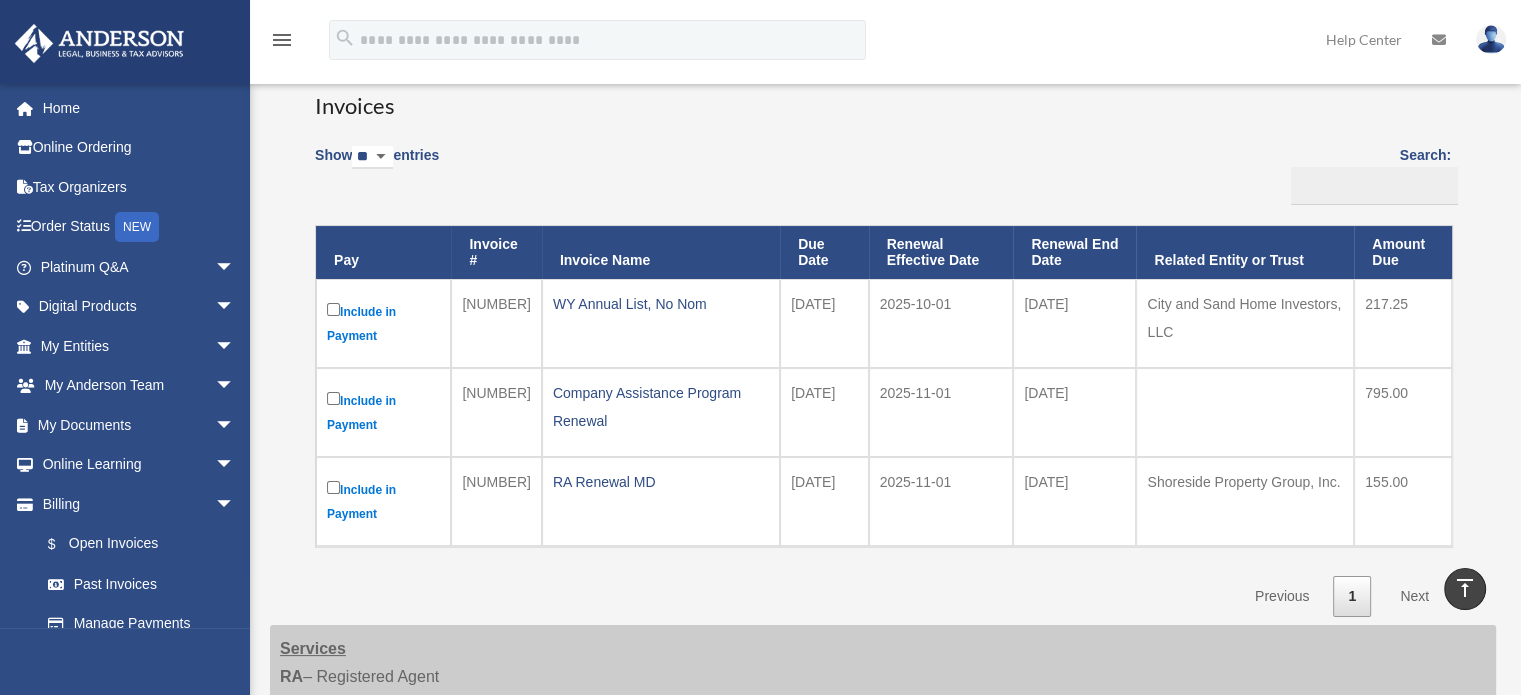 scroll, scrollTop: 0, scrollLeft: 0, axis: both 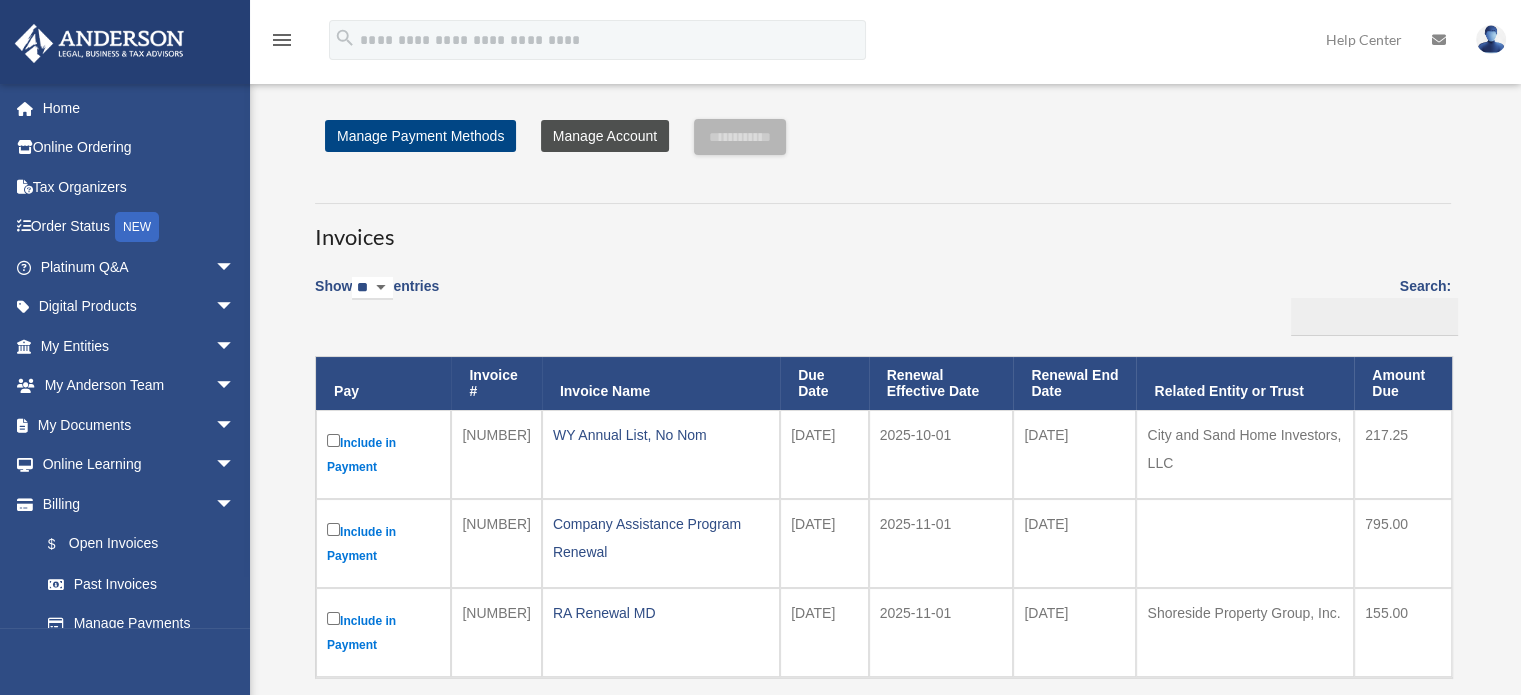 click on "Manage Account" at bounding box center [605, 136] 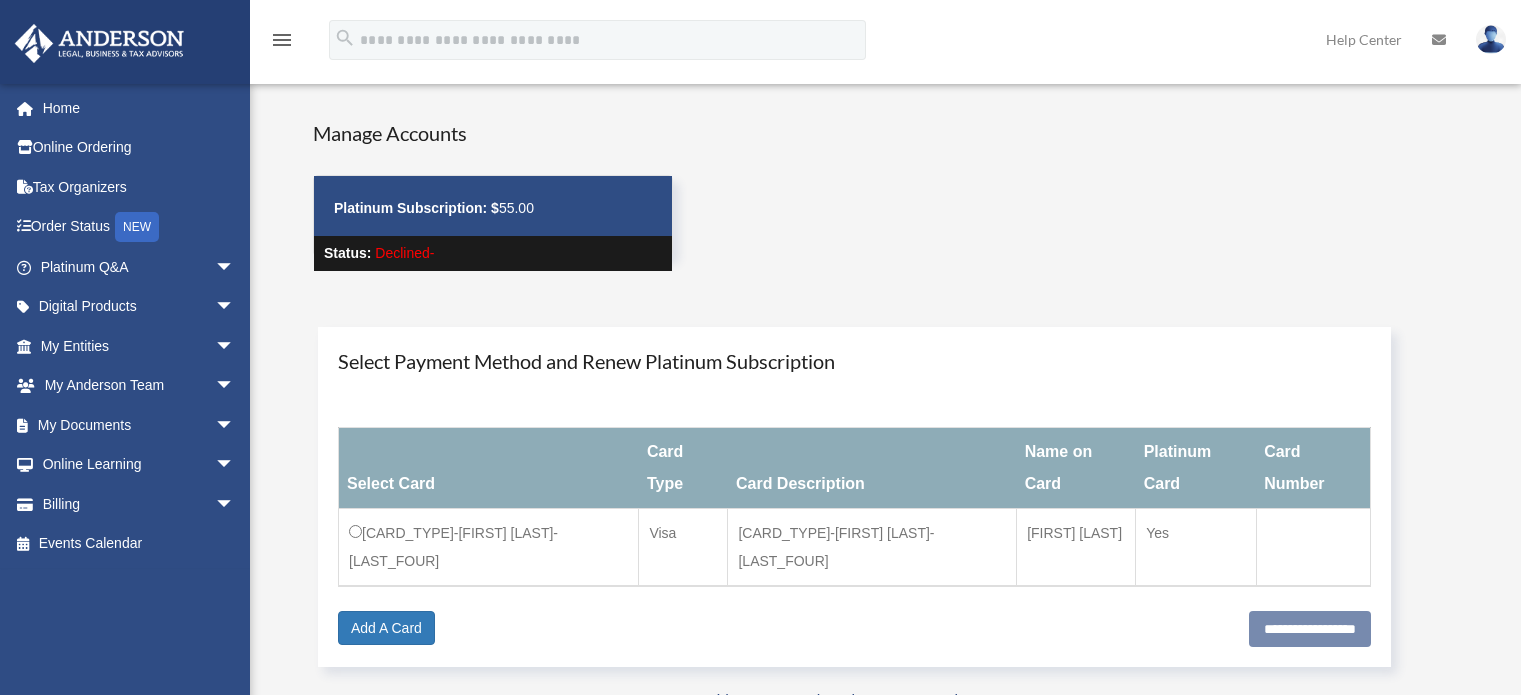 scroll, scrollTop: 0, scrollLeft: 0, axis: both 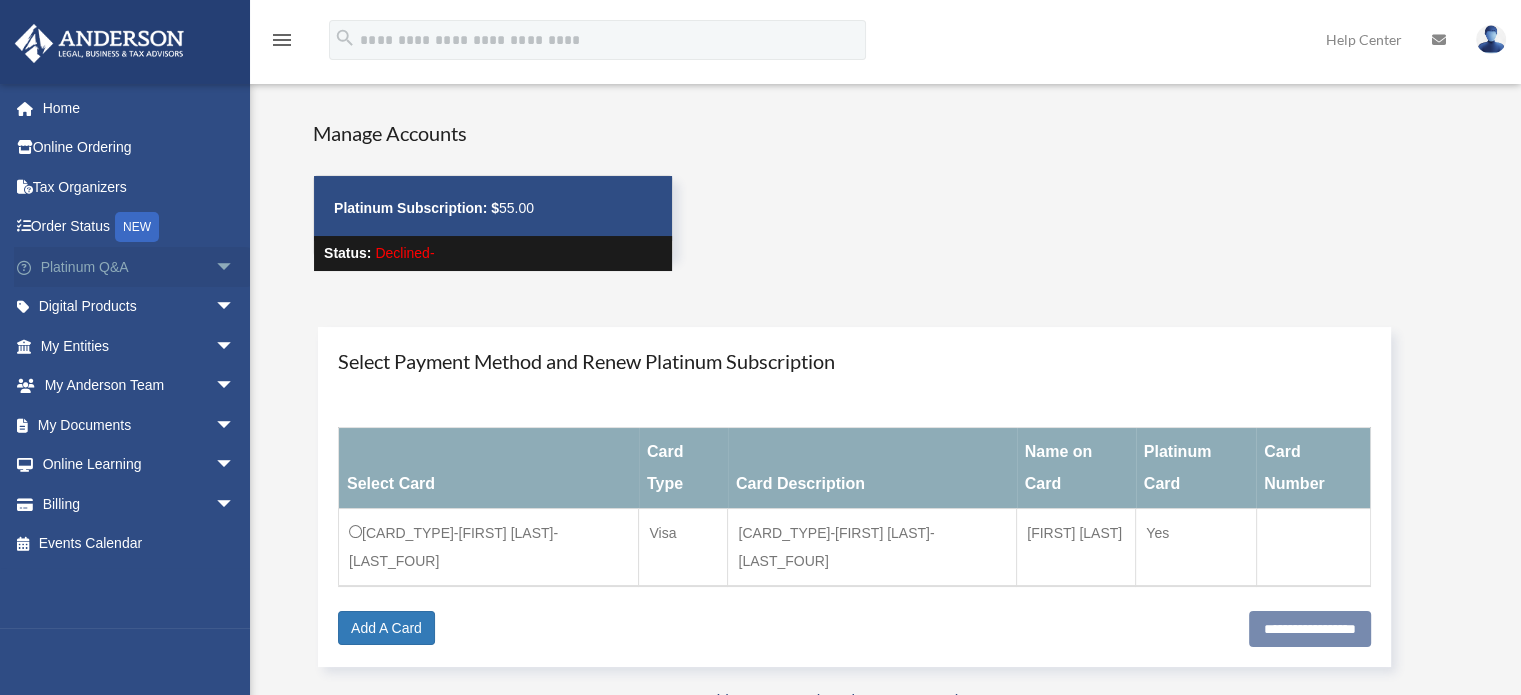 click on "arrow_drop_down" at bounding box center (235, 267) 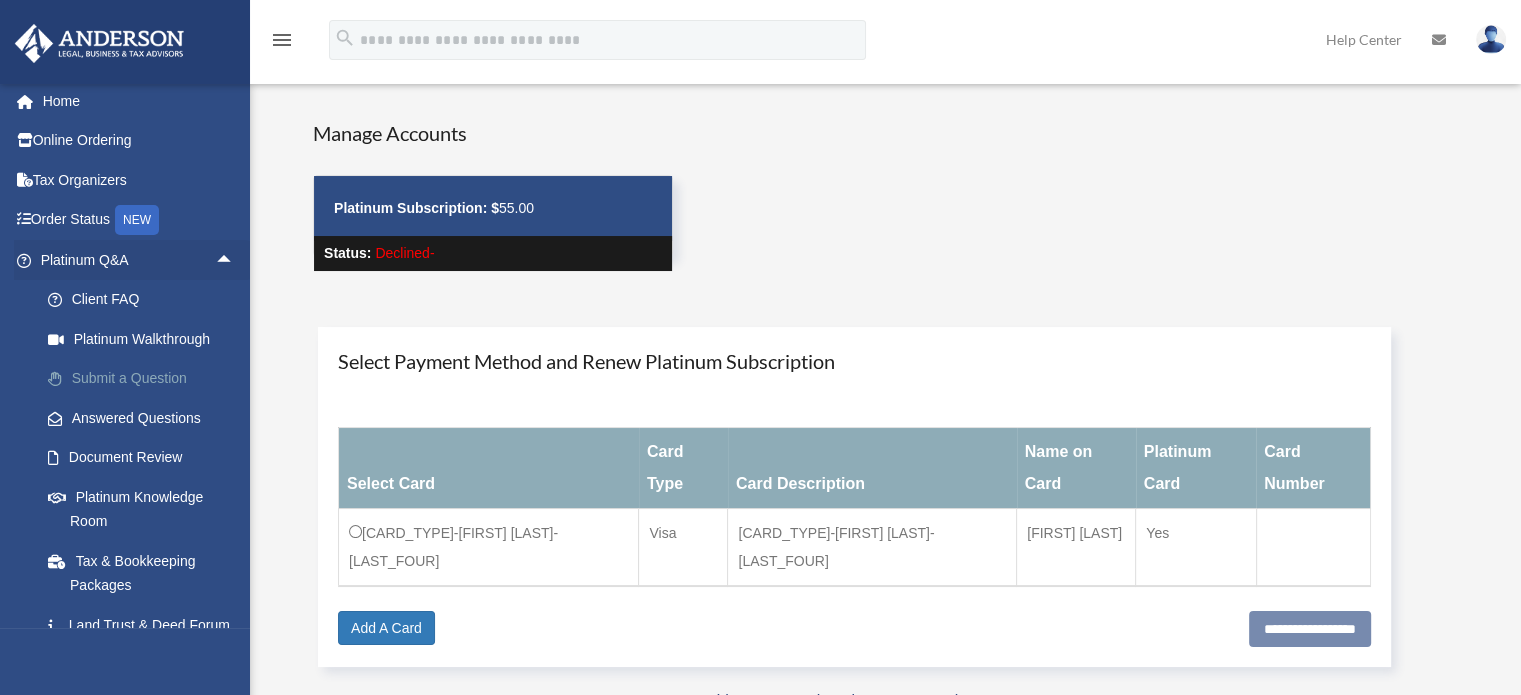 scroll, scrollTop: 0, scrollLeft: 0, axis: both 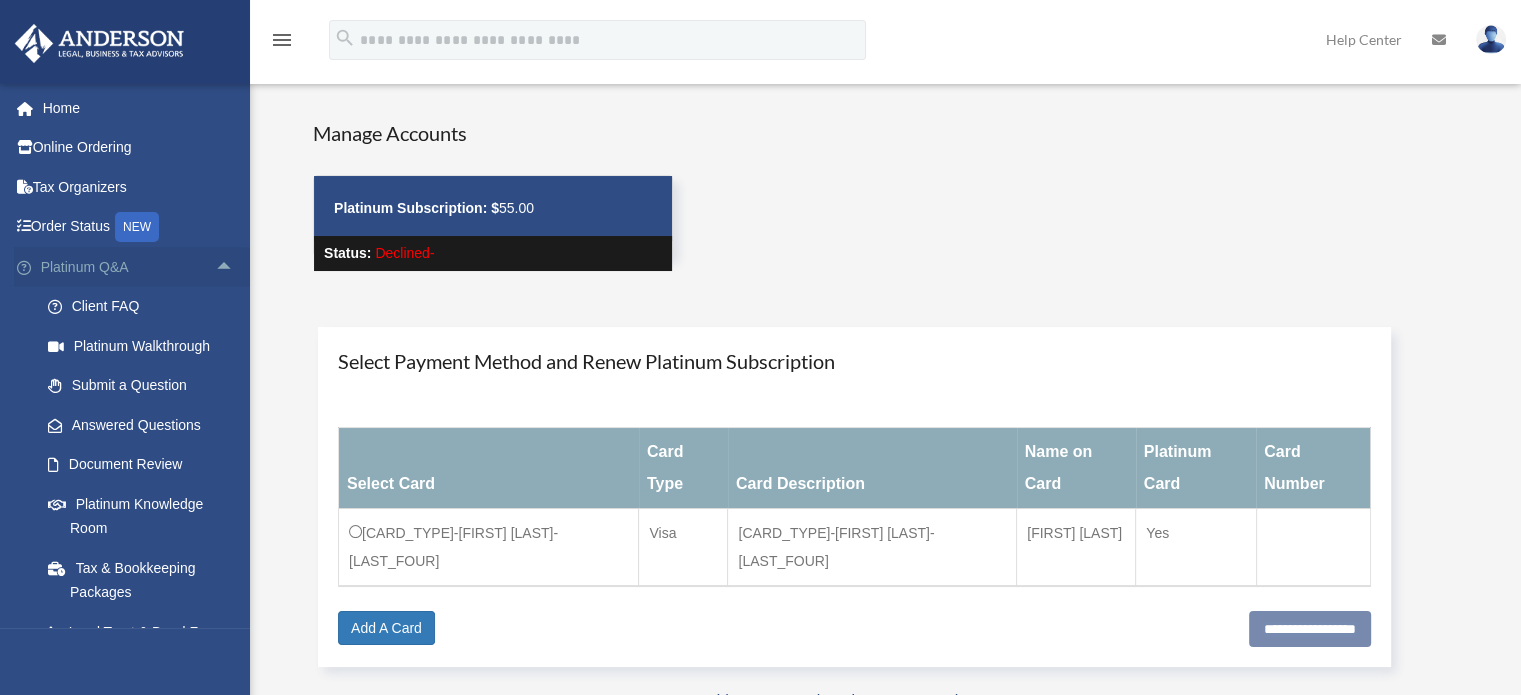 click on "arrow_drop_up" at bounding box center [235, 267] 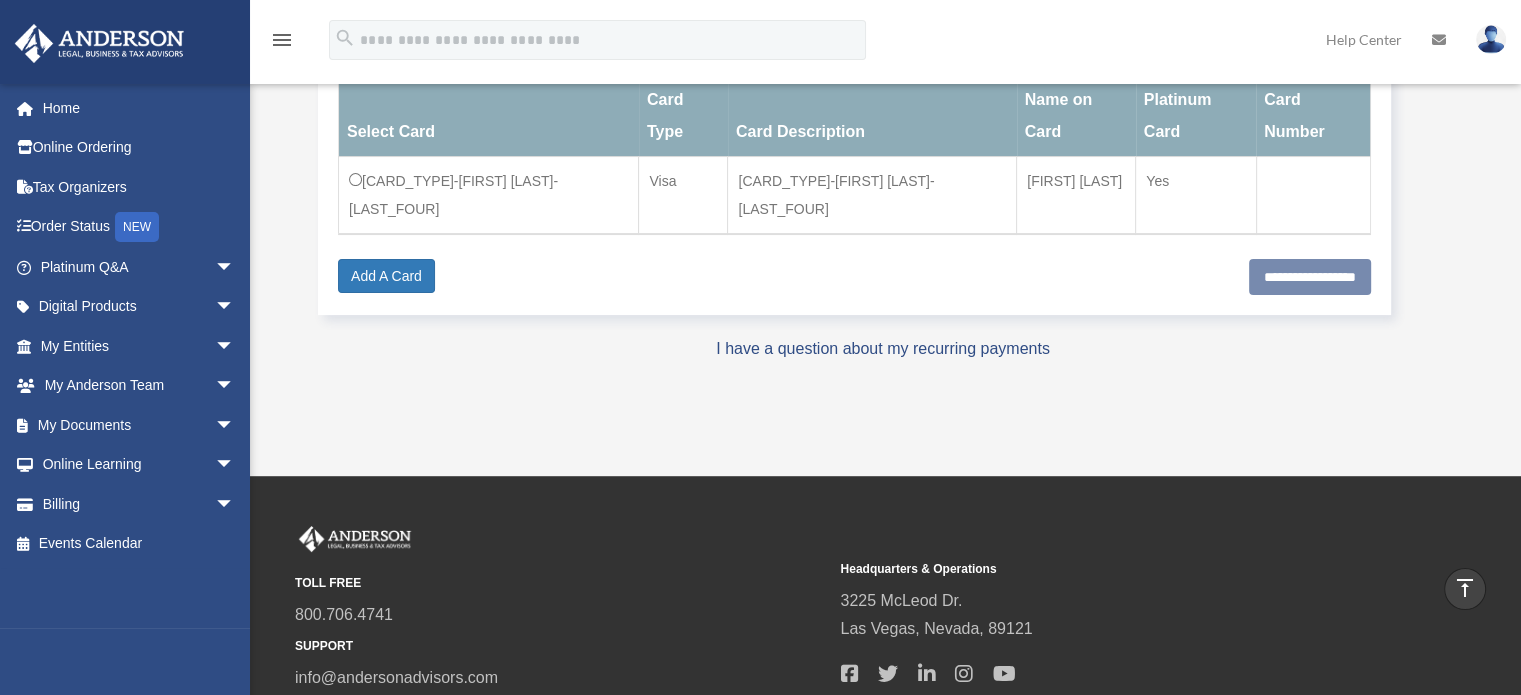 scroll, scrollTop: 0, scrollLeft: 0, axis: both 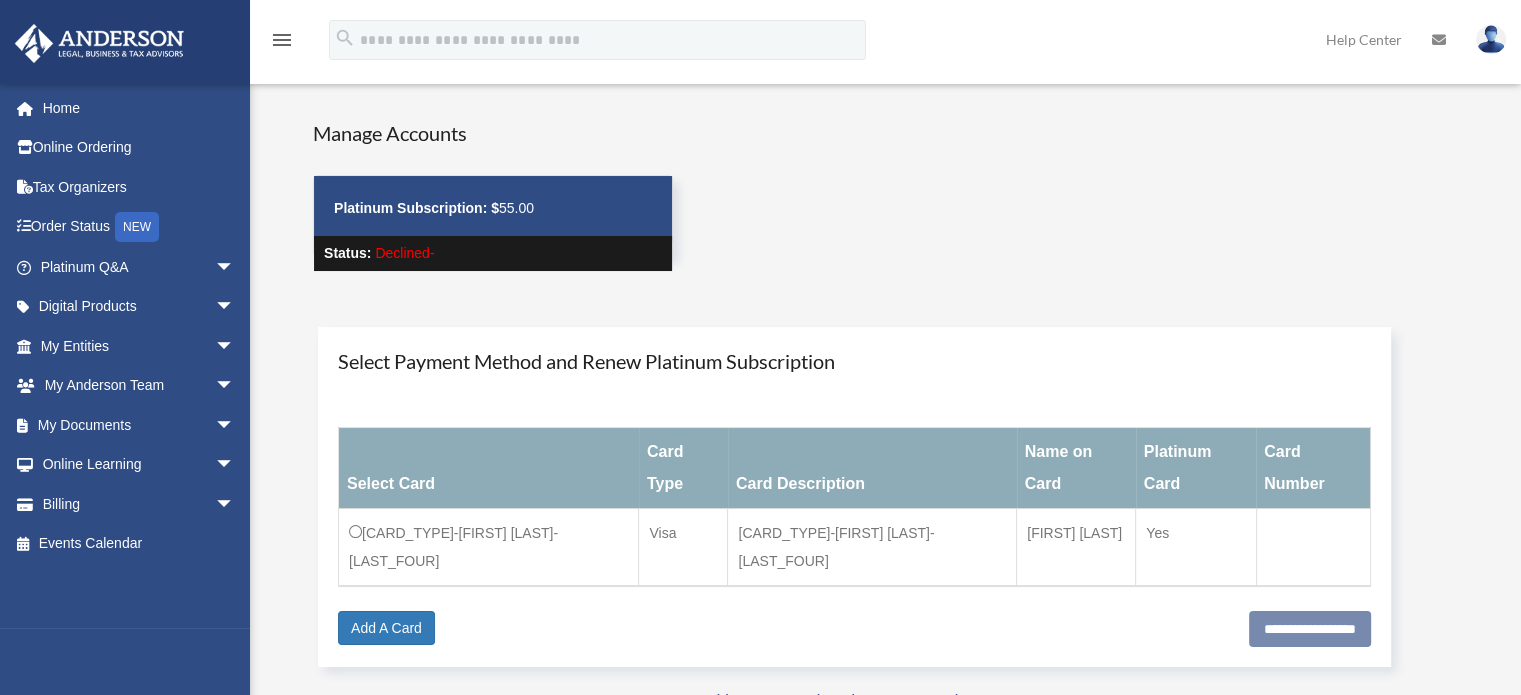 click at bounding box center [99, 43] 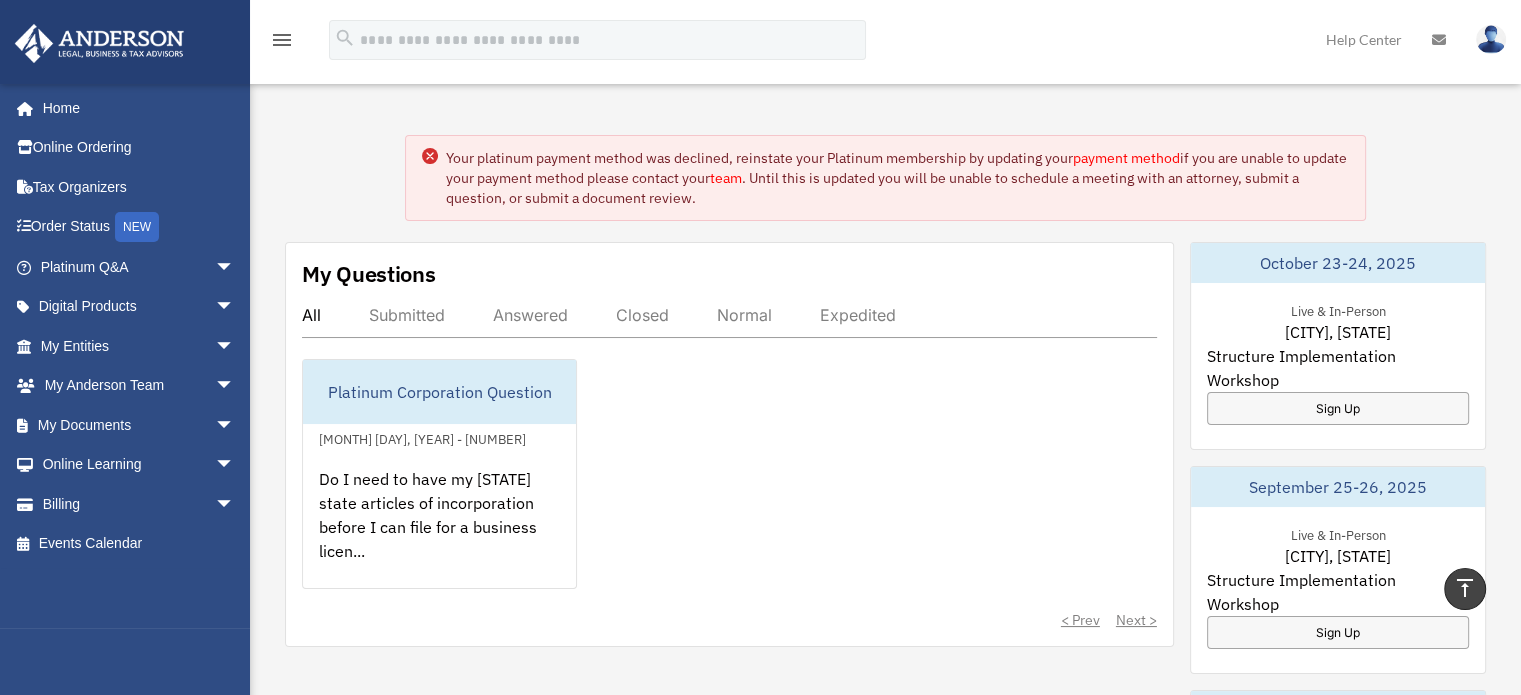 scroll, scrollTop: 0, scrollLeft: 0, axis: both 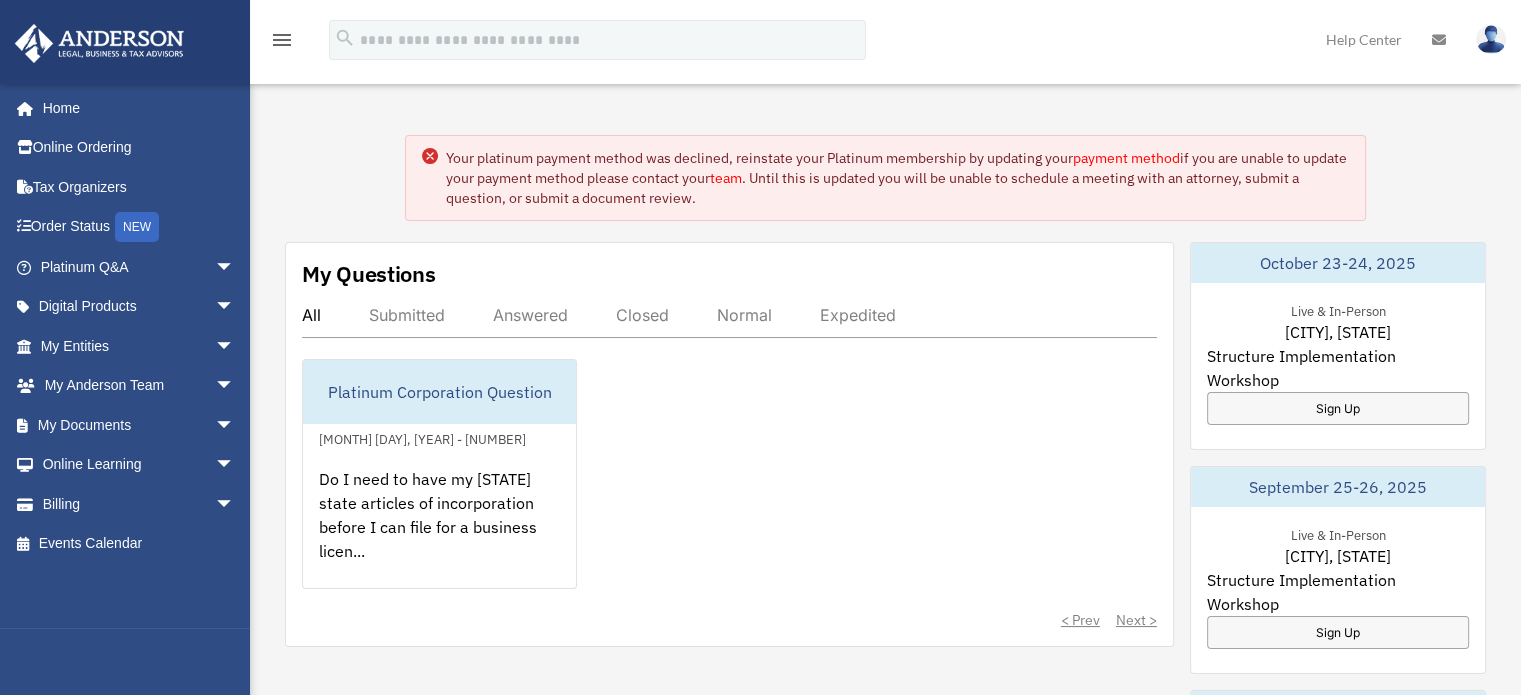 click at bounding box center [1491, 39] 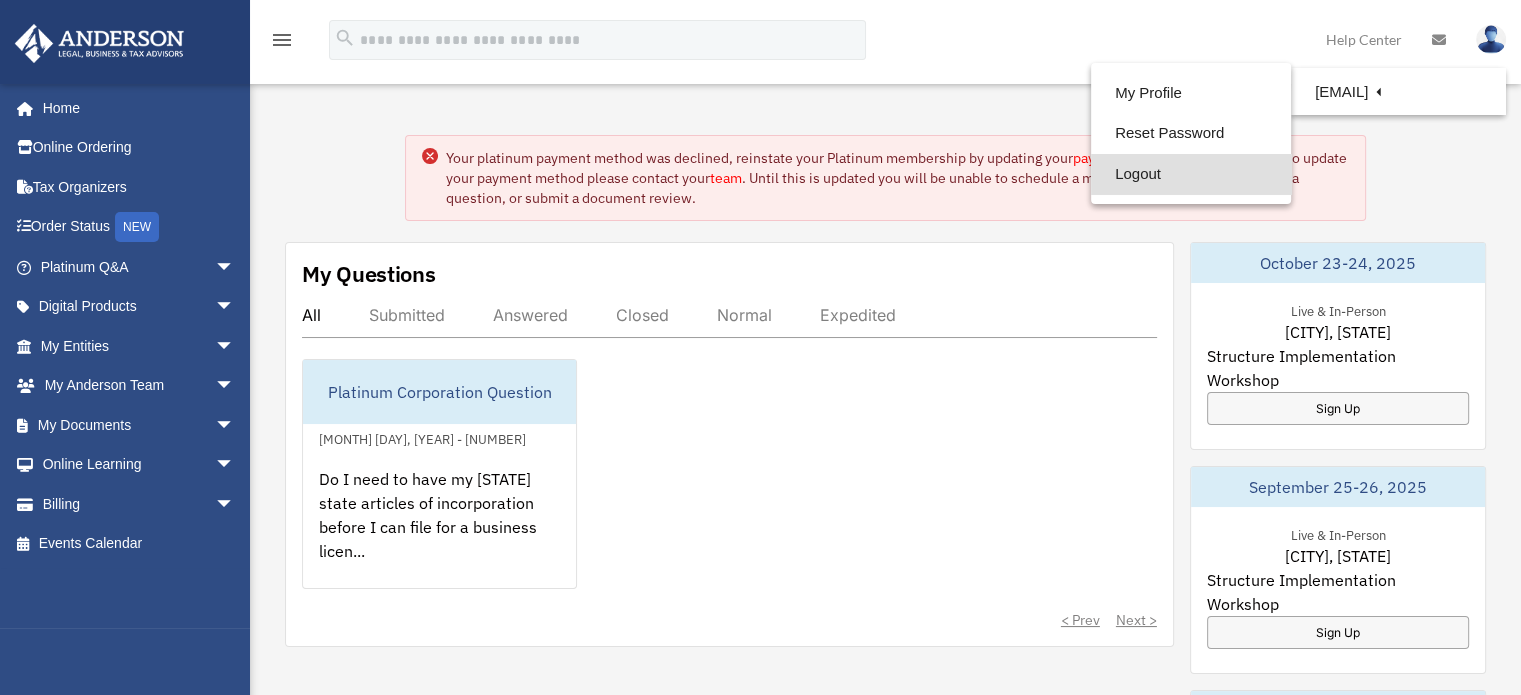 click on "Logout" at bounding box center [1191, 174] 